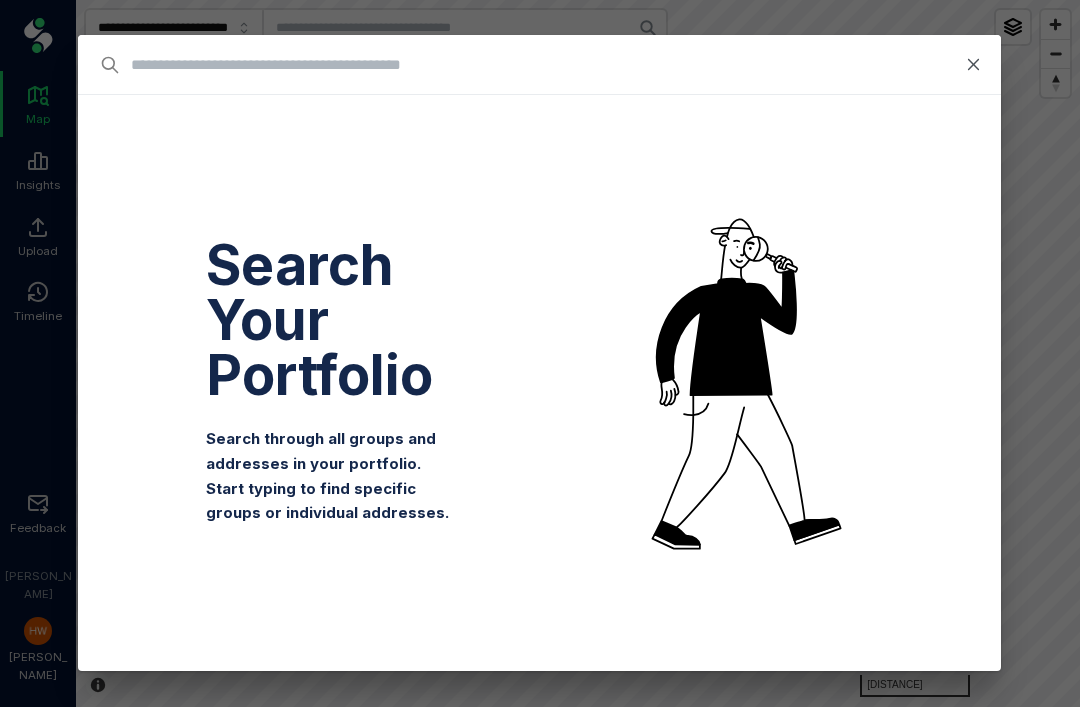 scroll, scrollTop: 0, scrollLeft: 0, axis: both 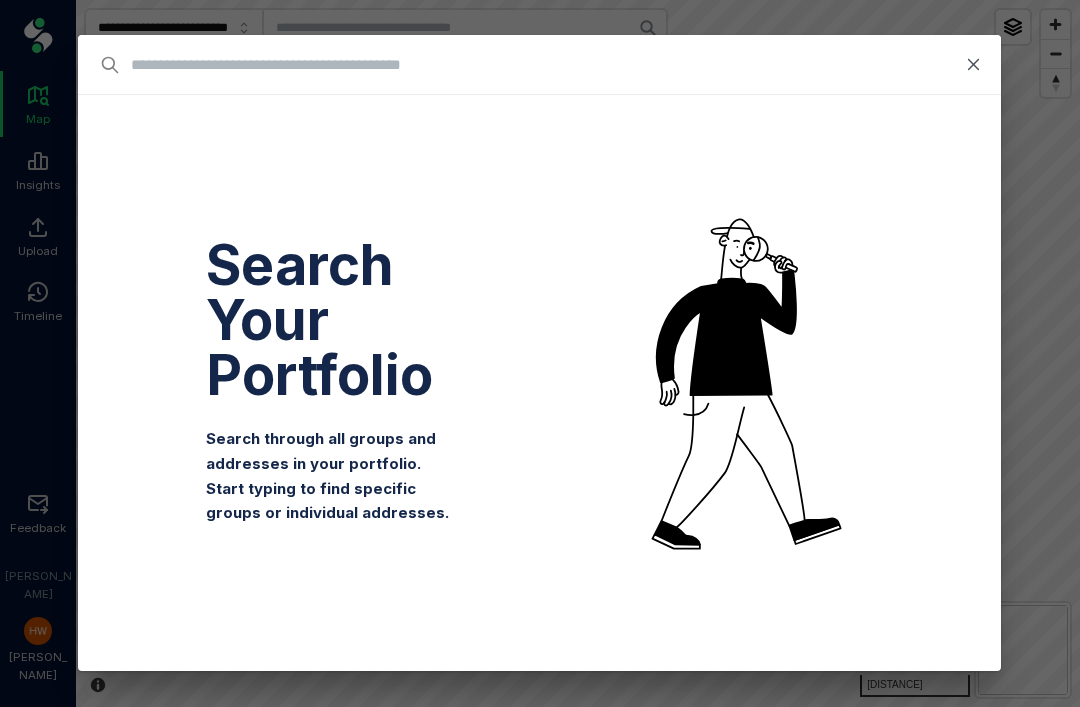 type on "*" 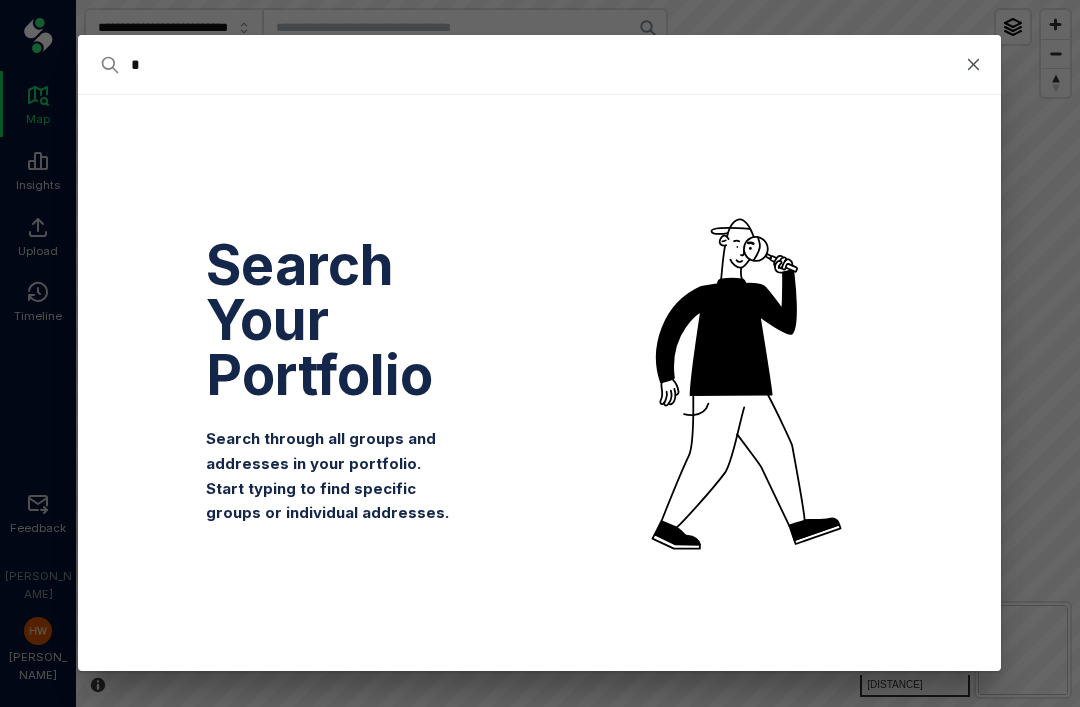 type on "*" 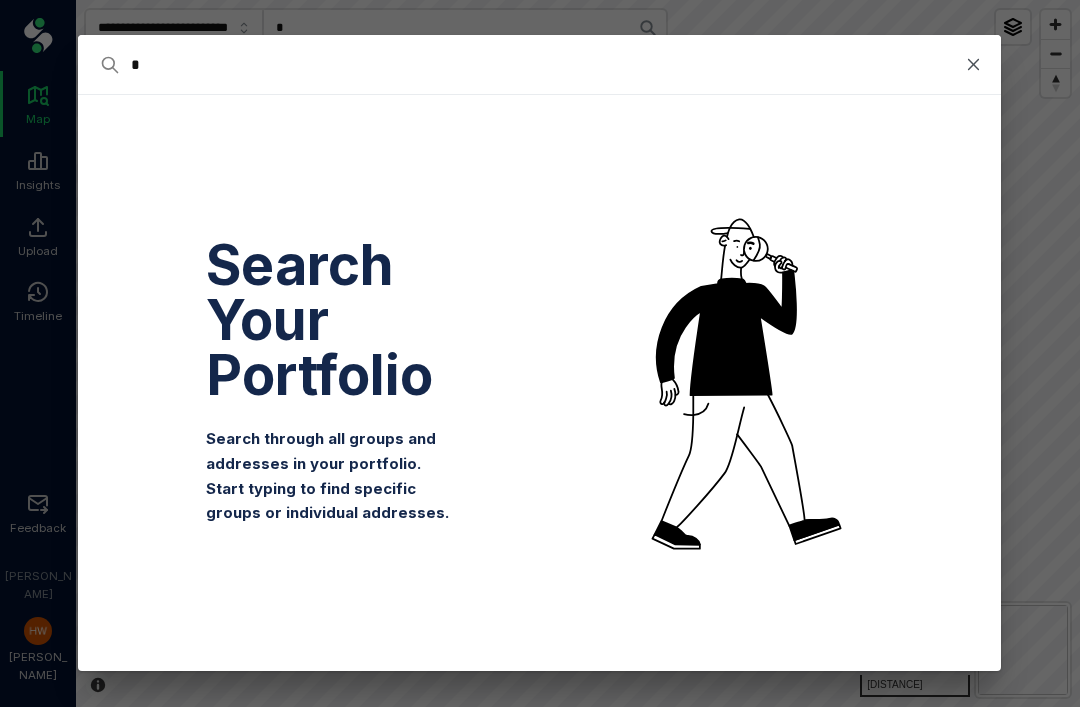 type on "**" 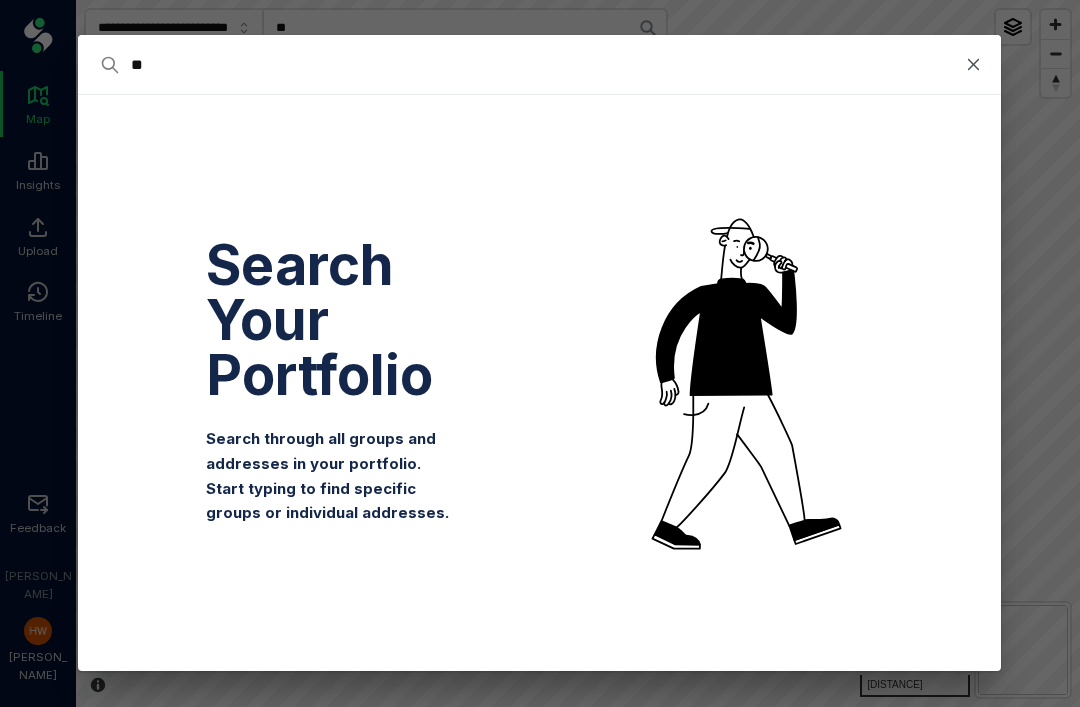 type on "***" 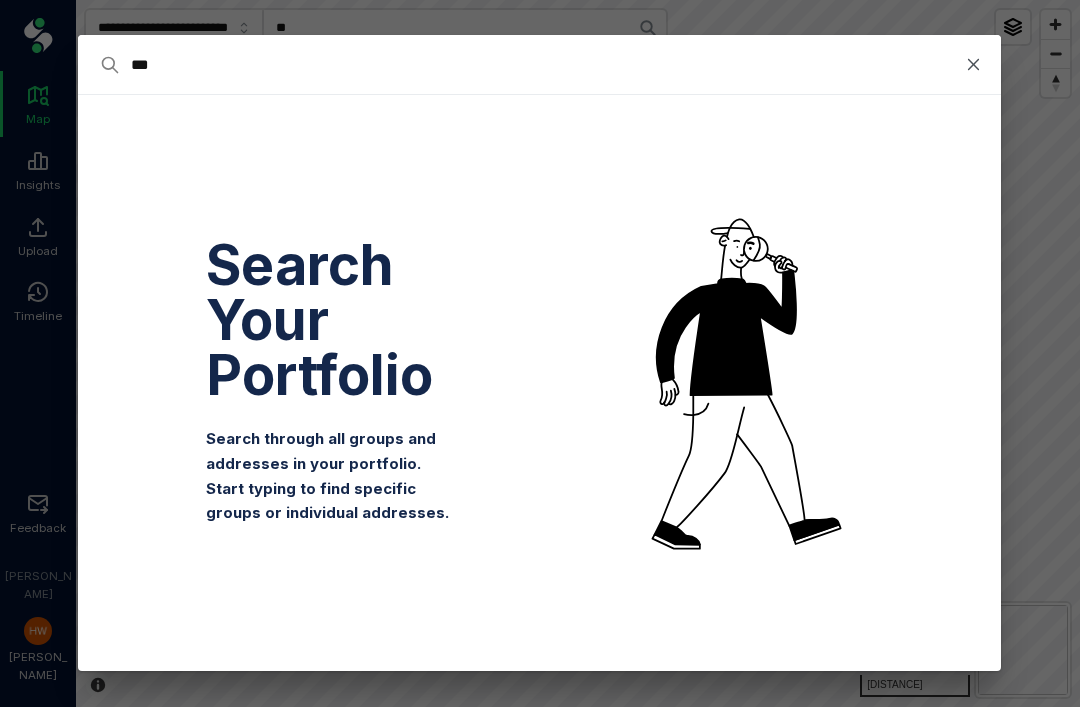 type on "***" 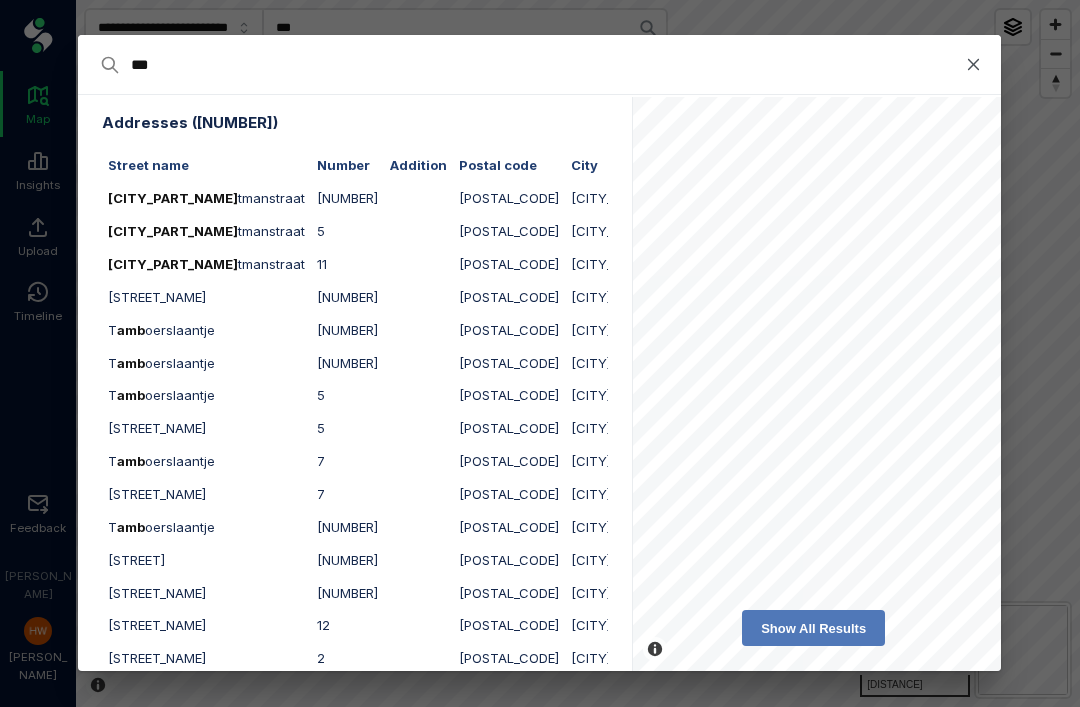 type on "****" 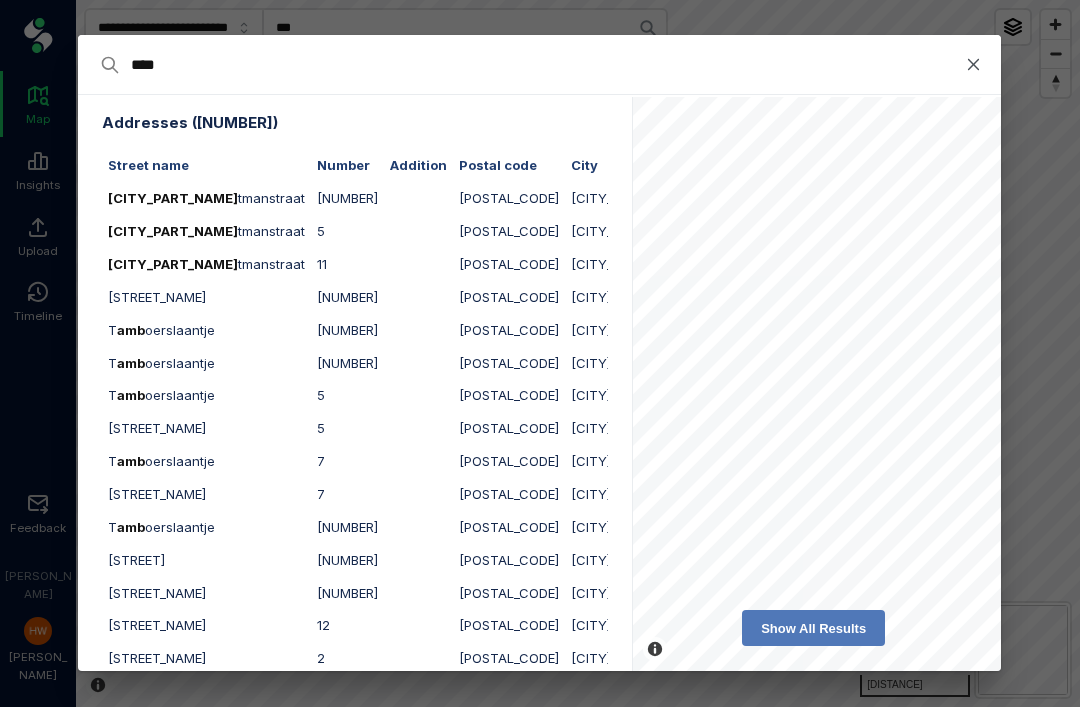 type on "****" 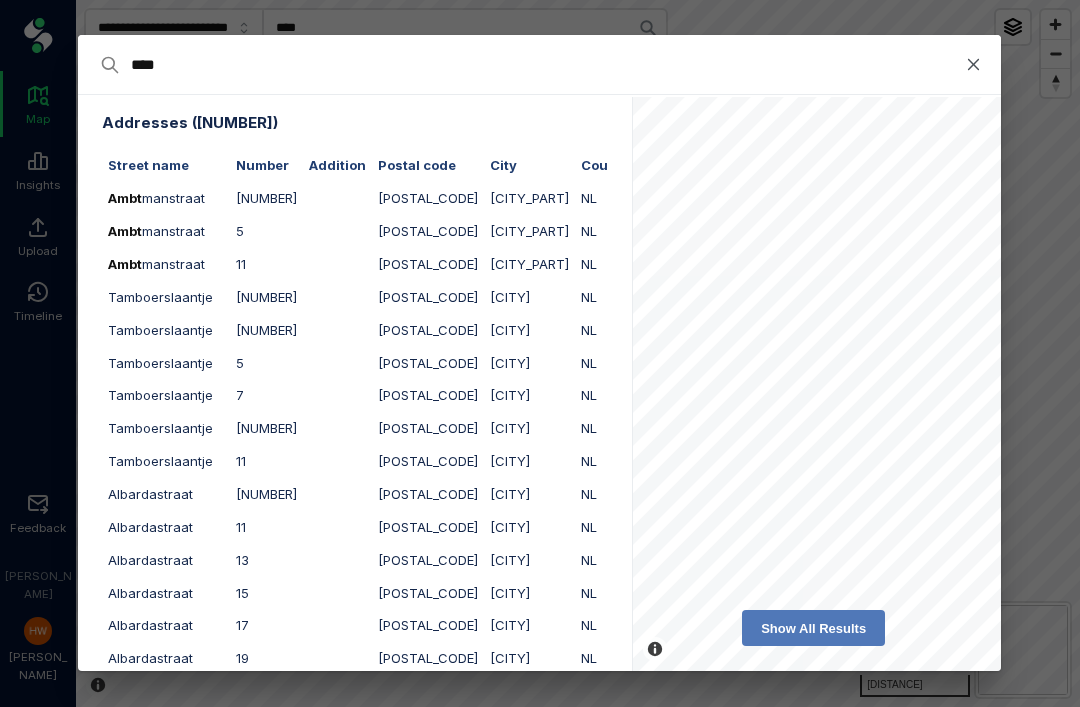 scroll, scrollTop: 0, scrollLeft: 0, axis: both 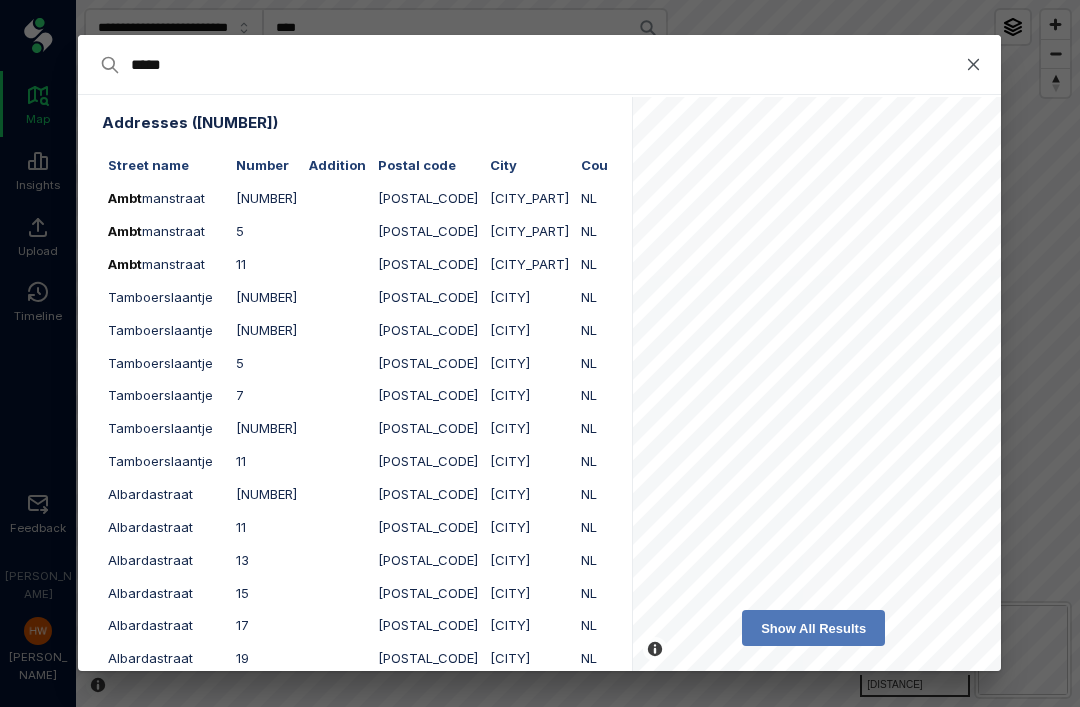 type on "****" 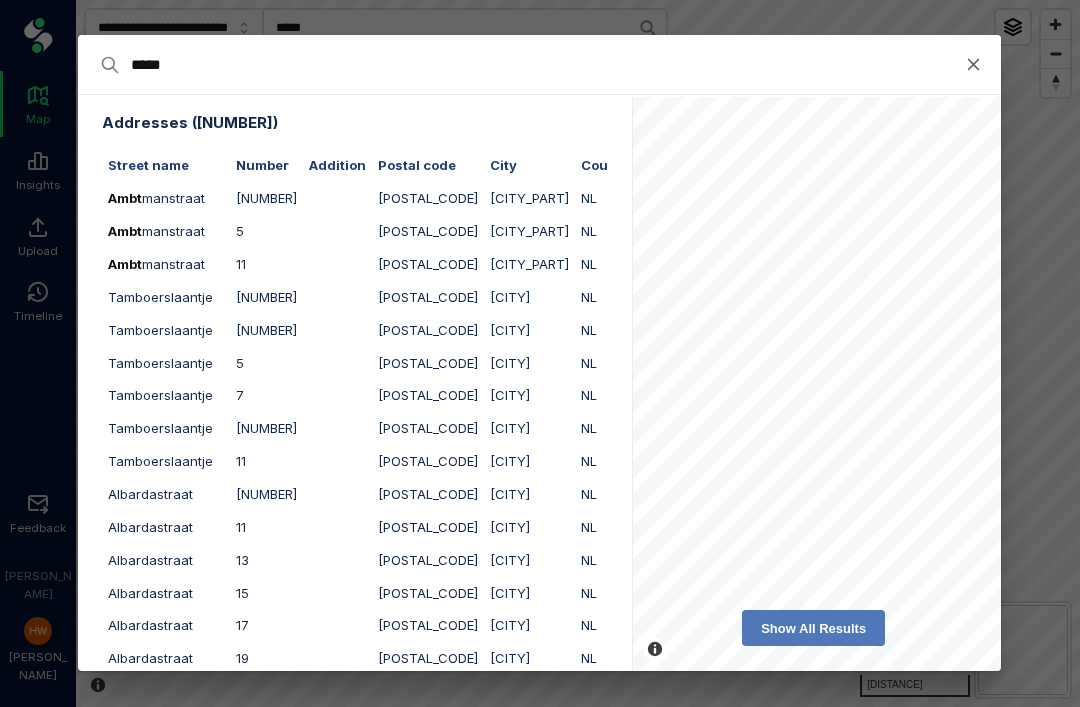 type on "******" 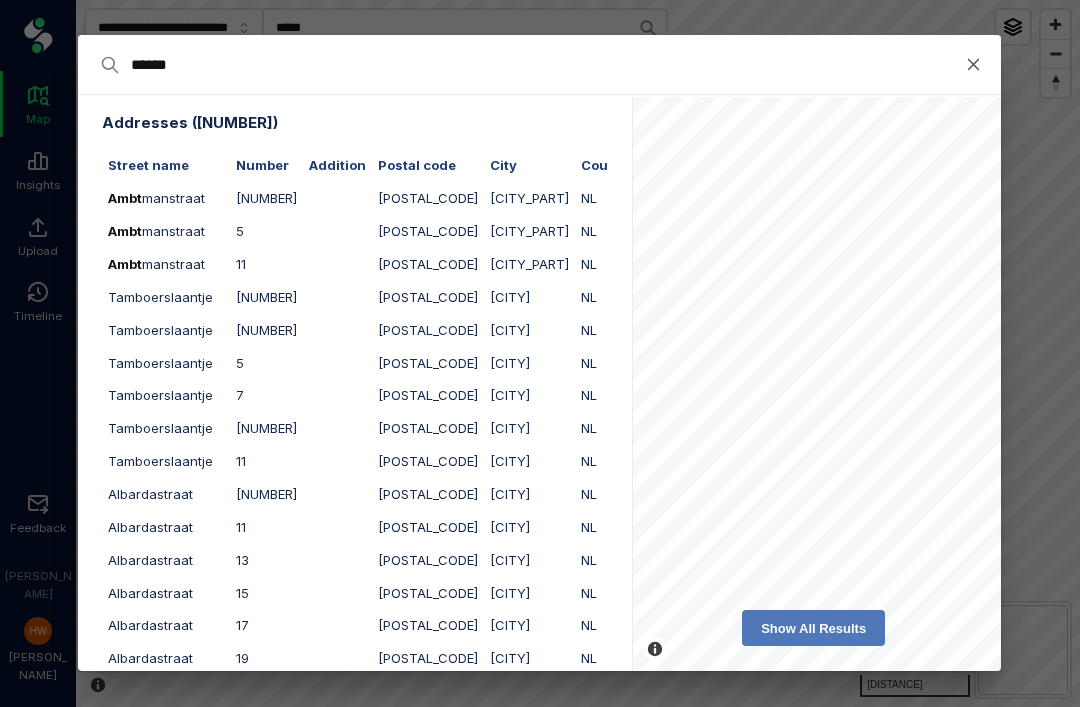 type on "******" 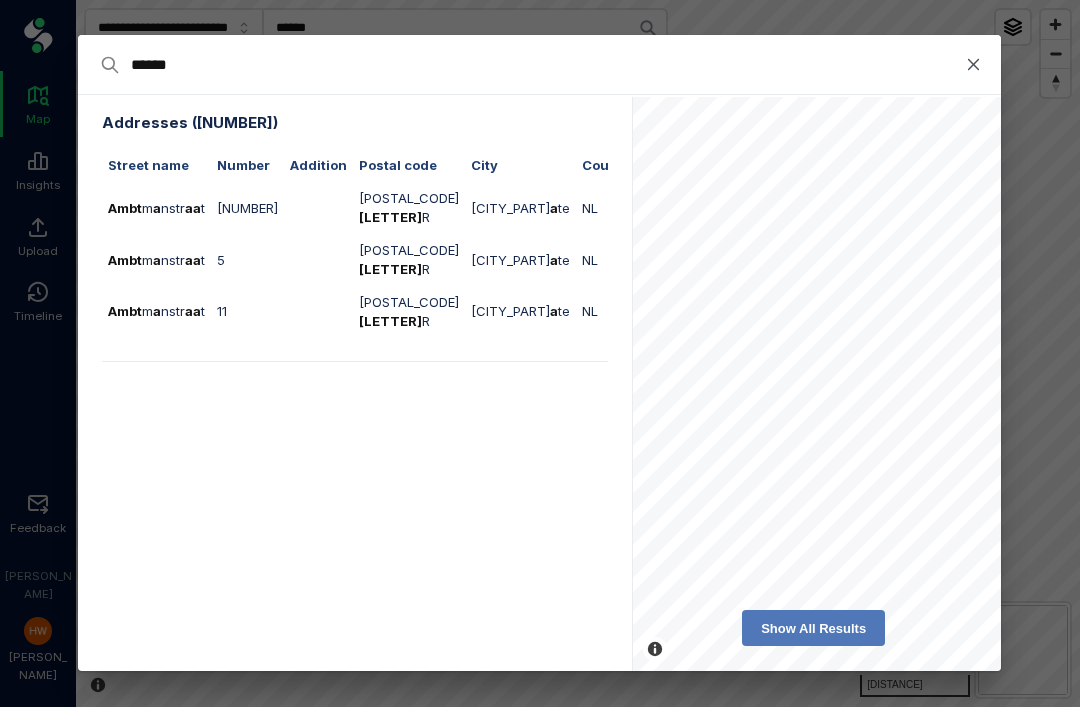 type on "*******" 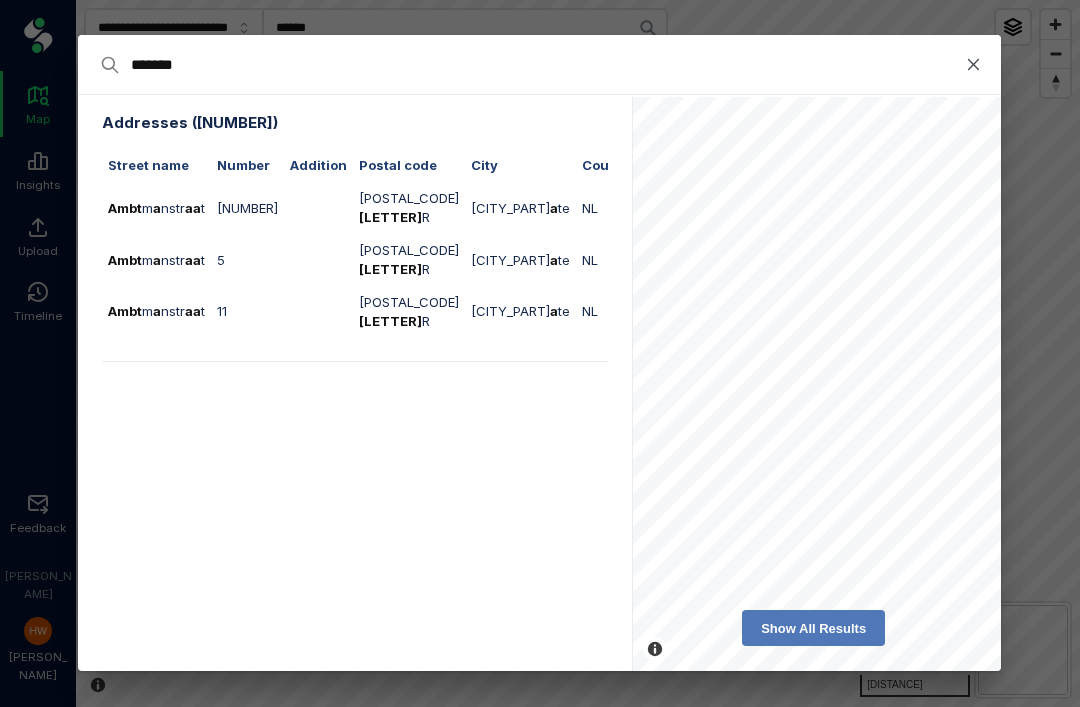type on "*******" 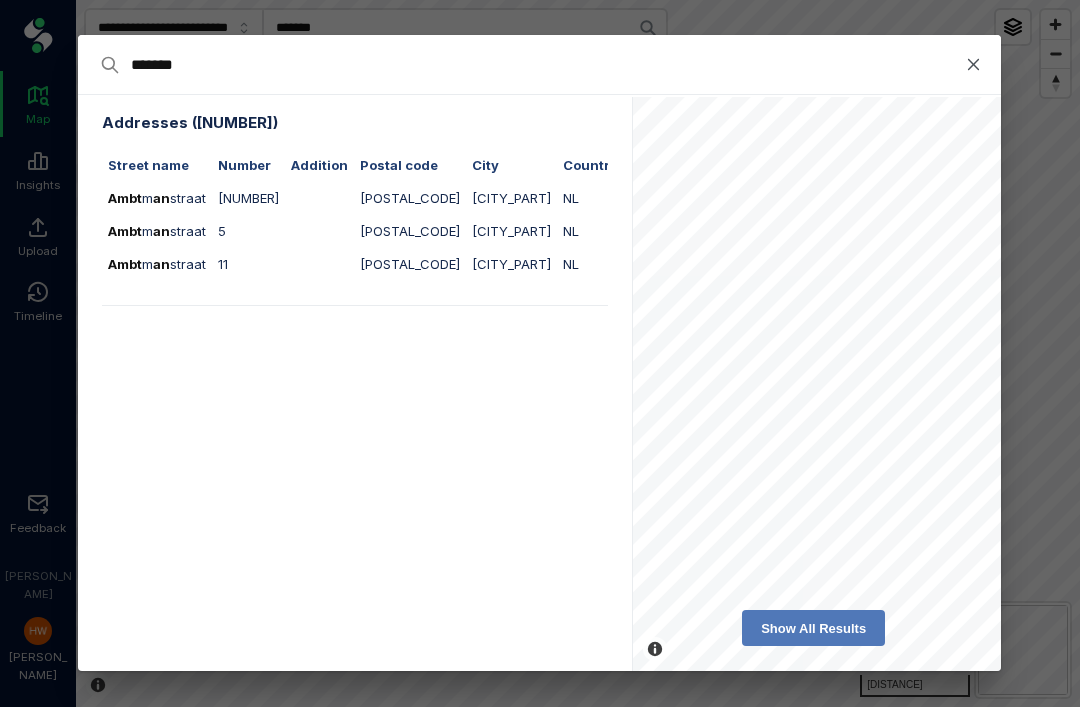 type on "******" 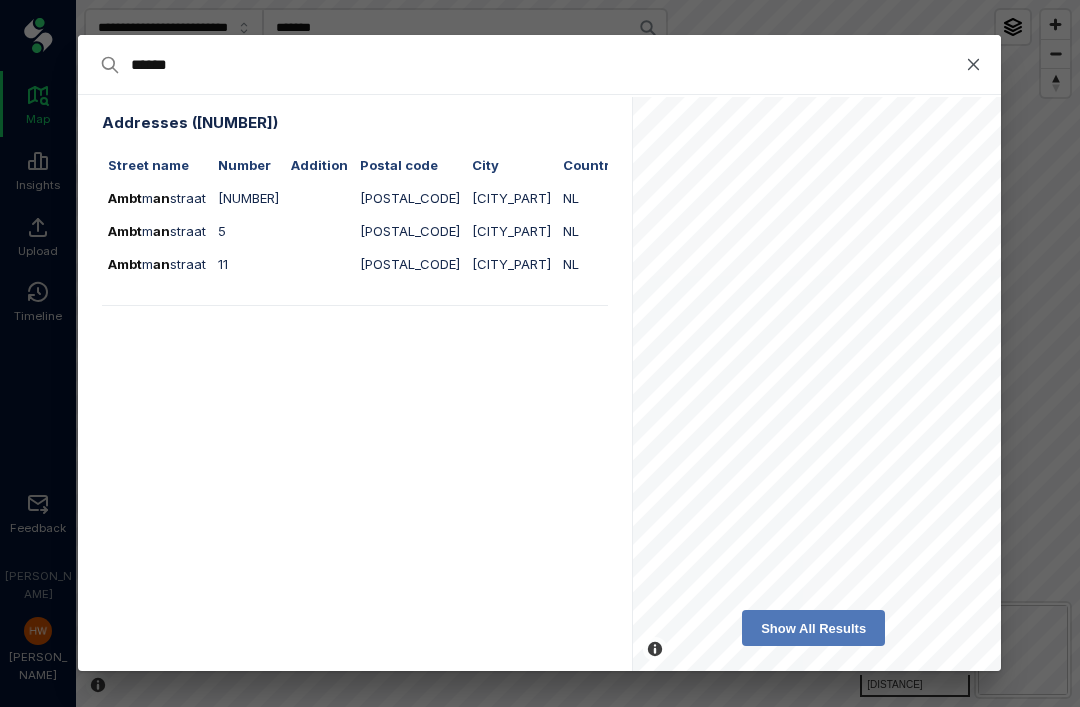 type on "******" 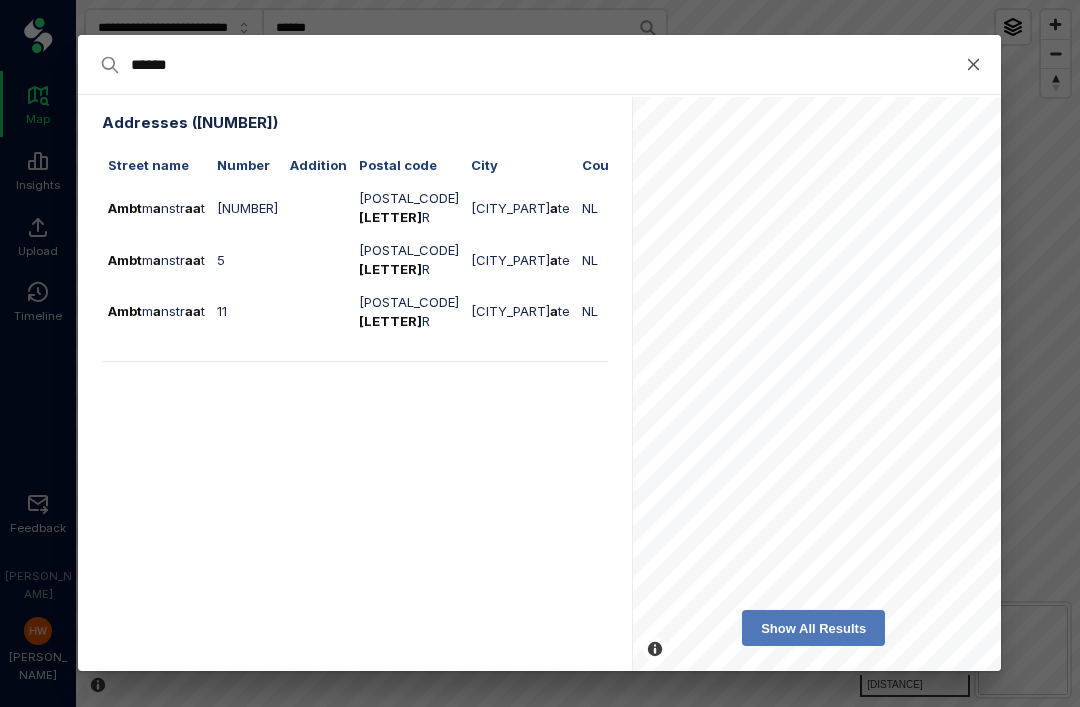 type on "****" 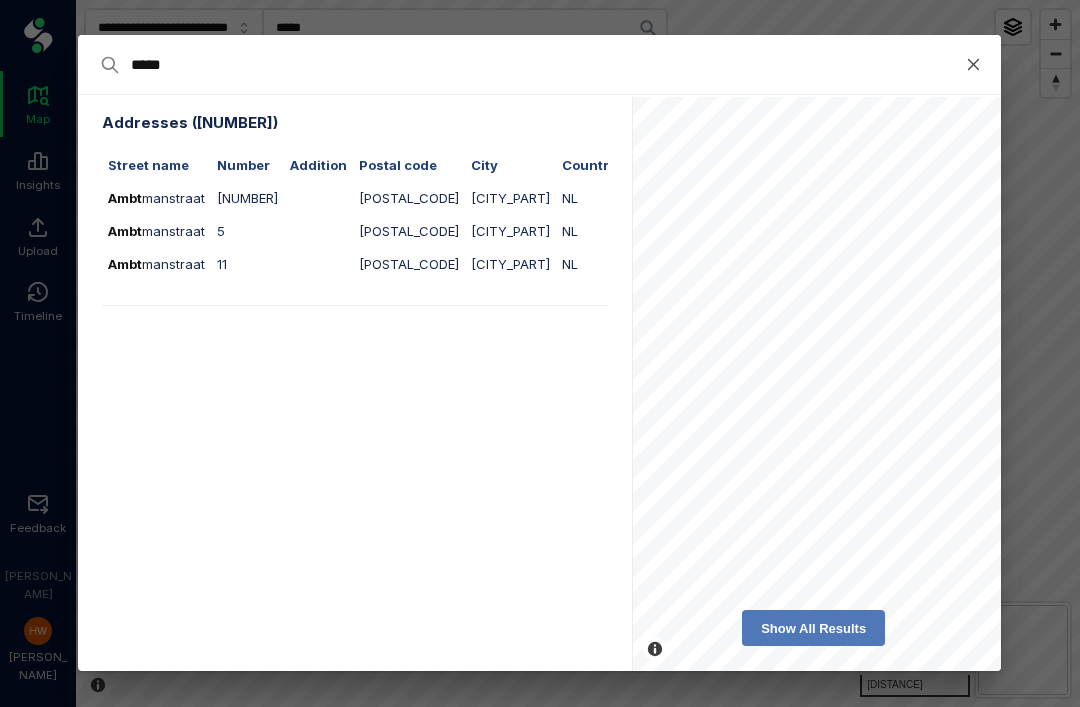 type on "****" 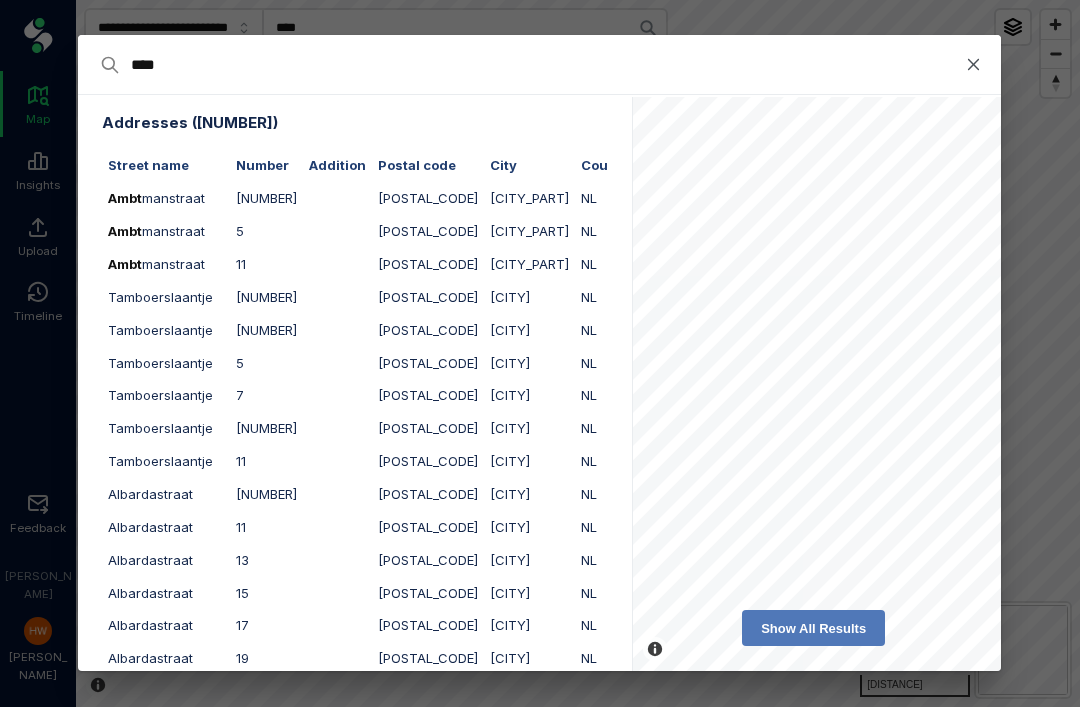 type on "*****" 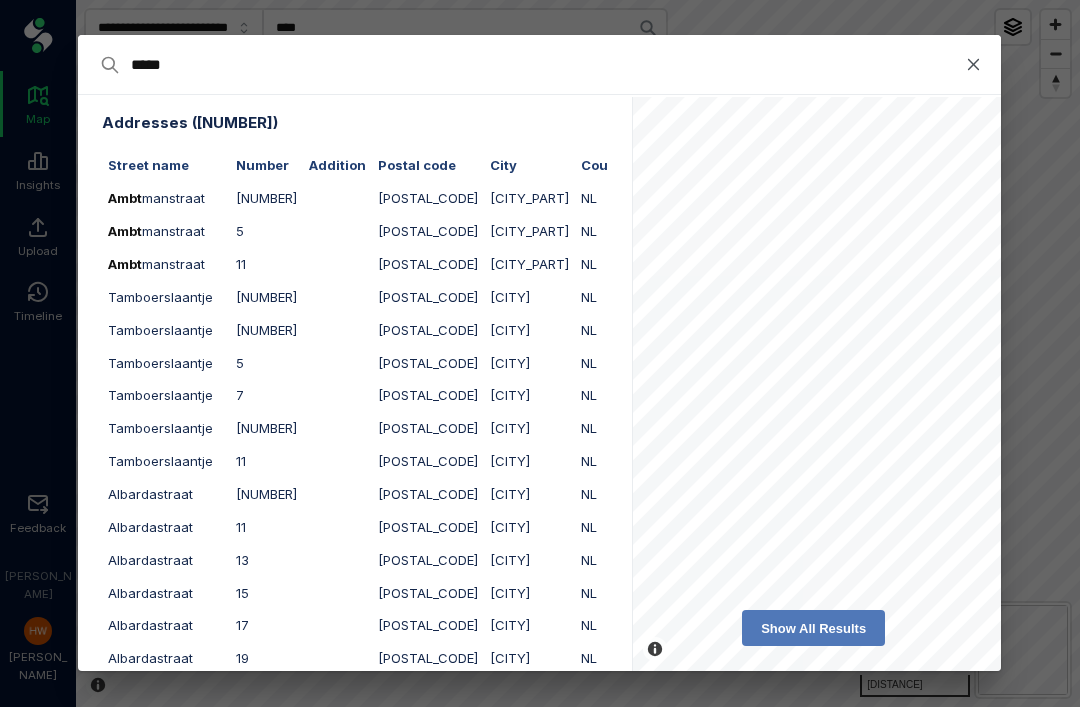 type on "*****" 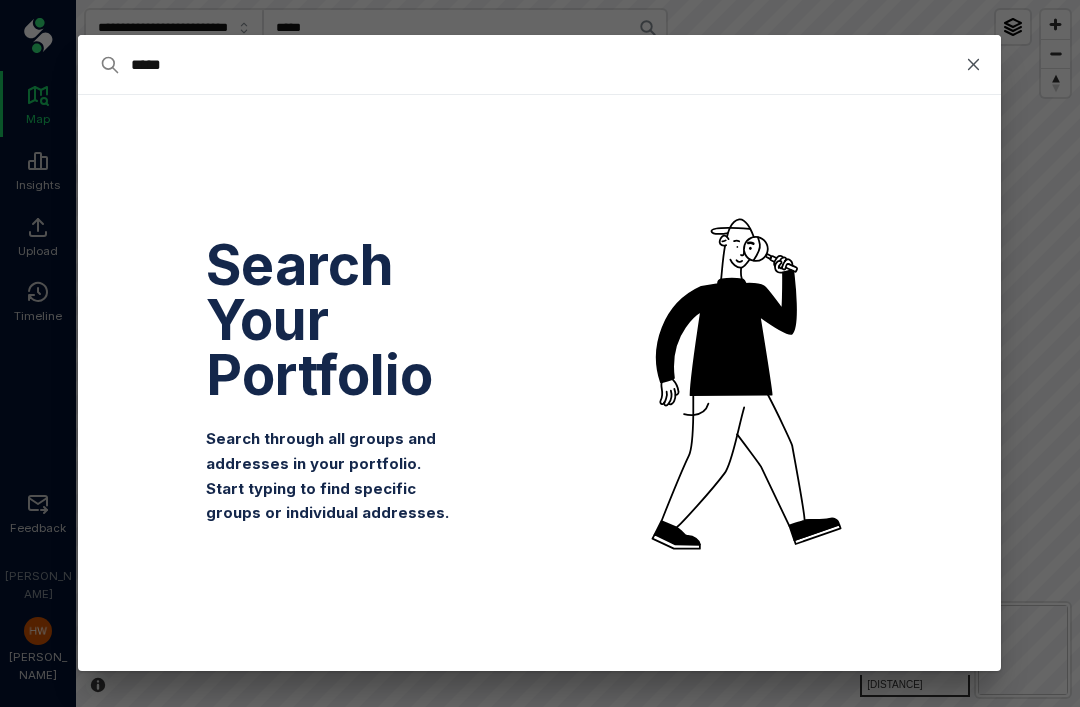 type on "******" 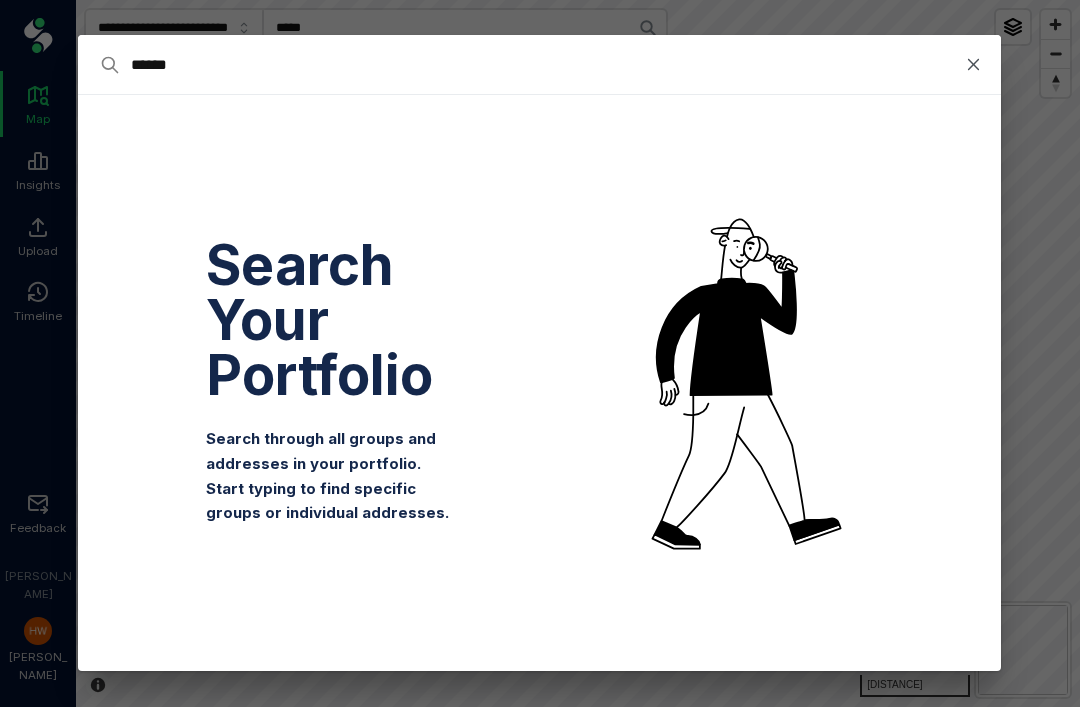 type on "******" 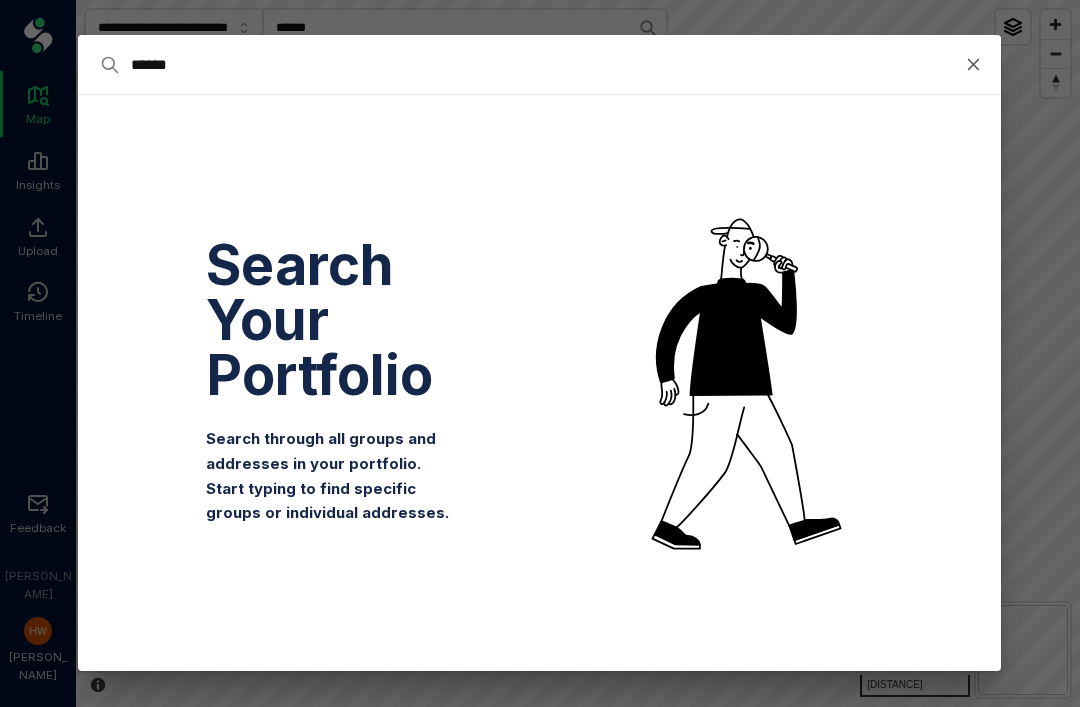 type on "*******" 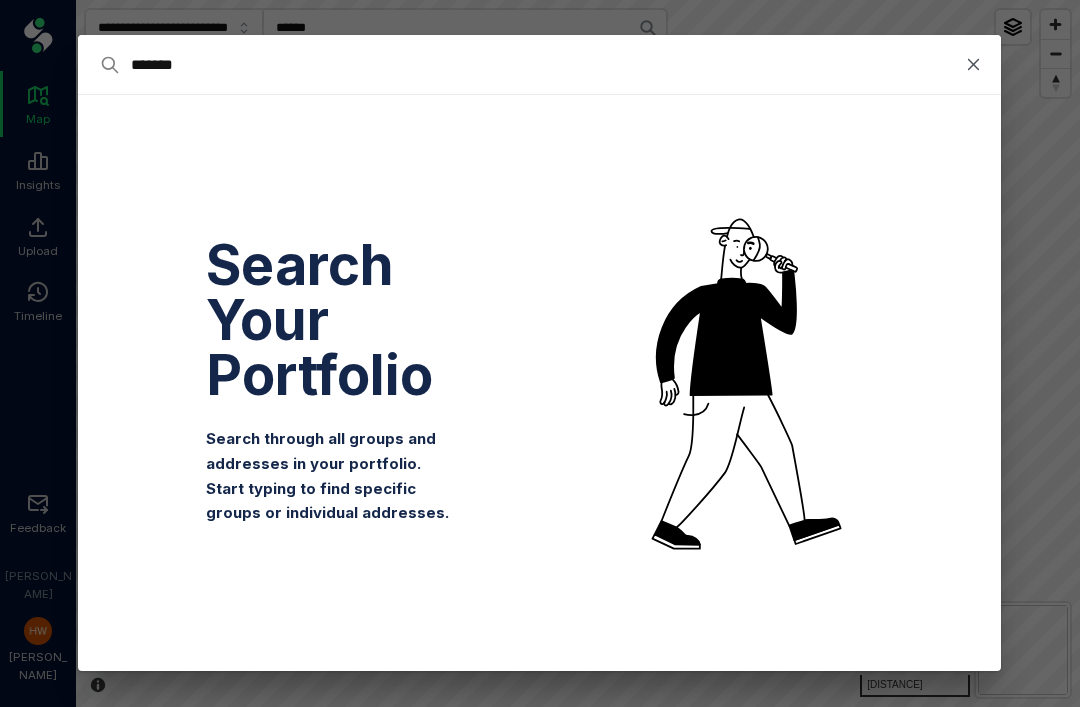 type on "*******" 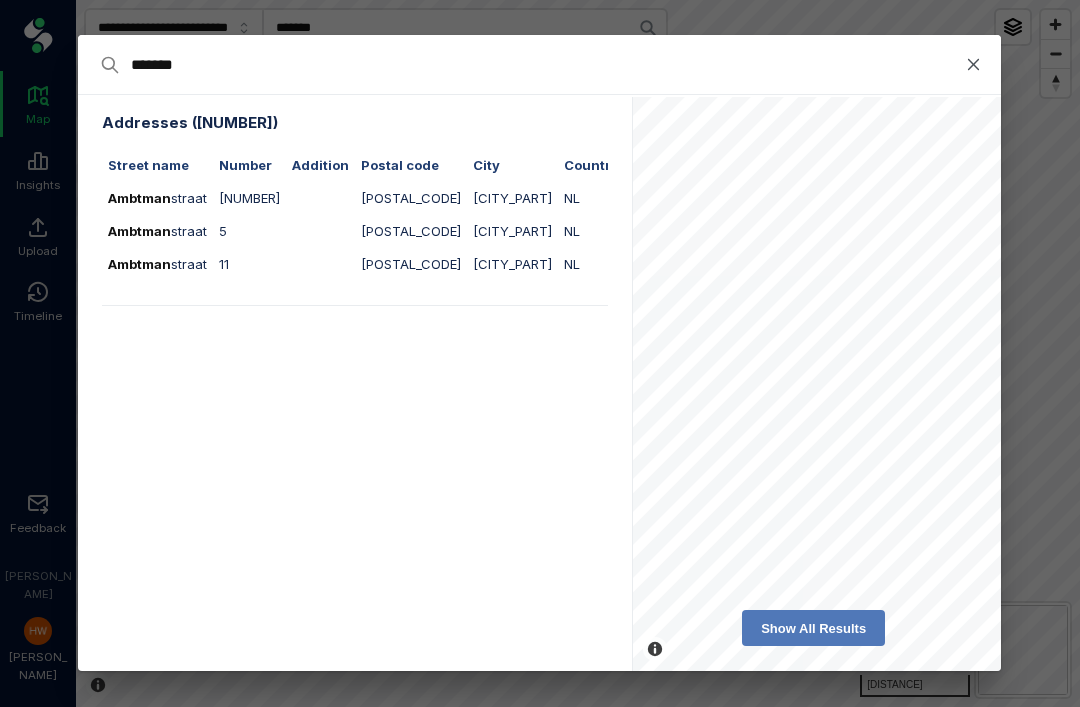 type on "********" 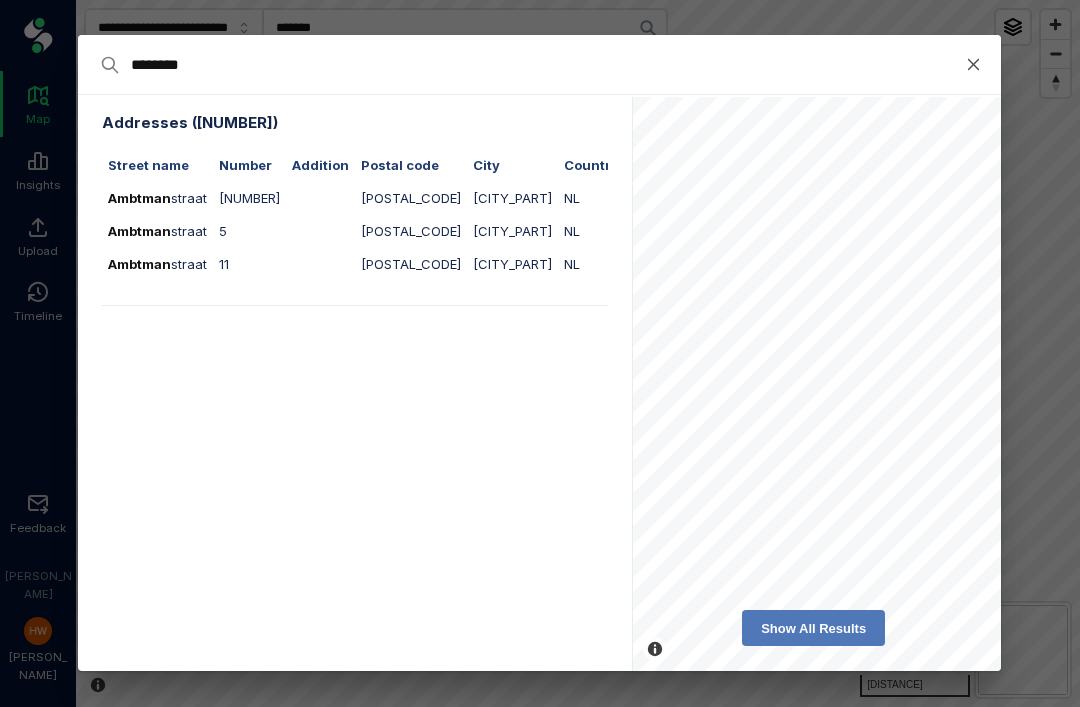 type on "********" 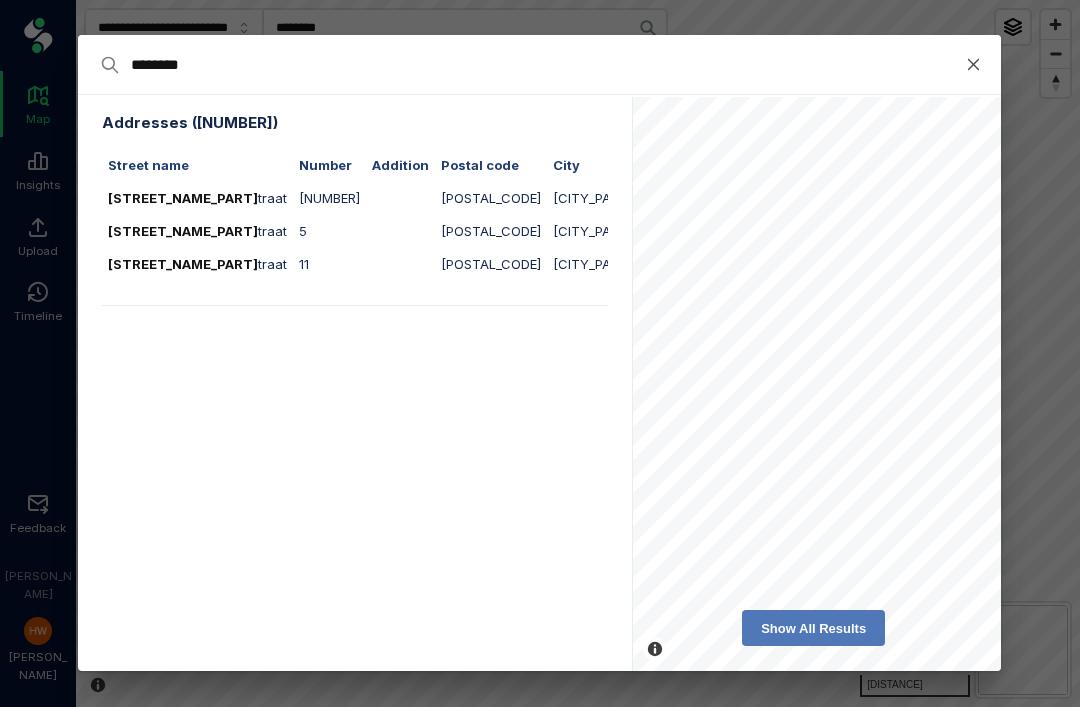type on "*********" 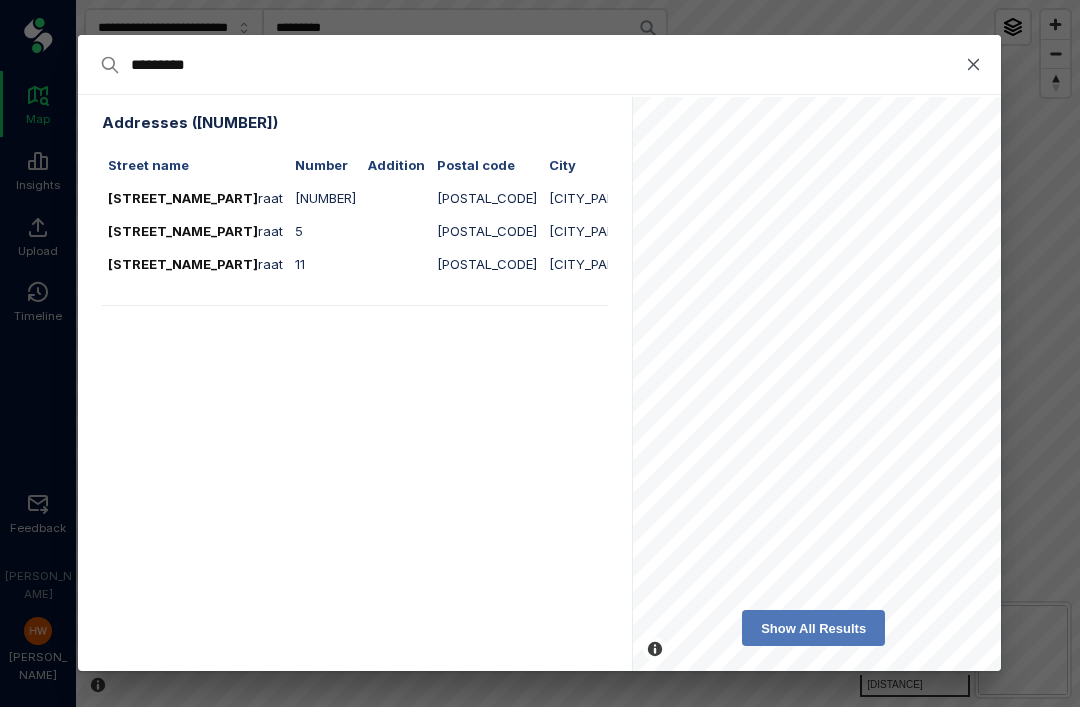 type on "**********" 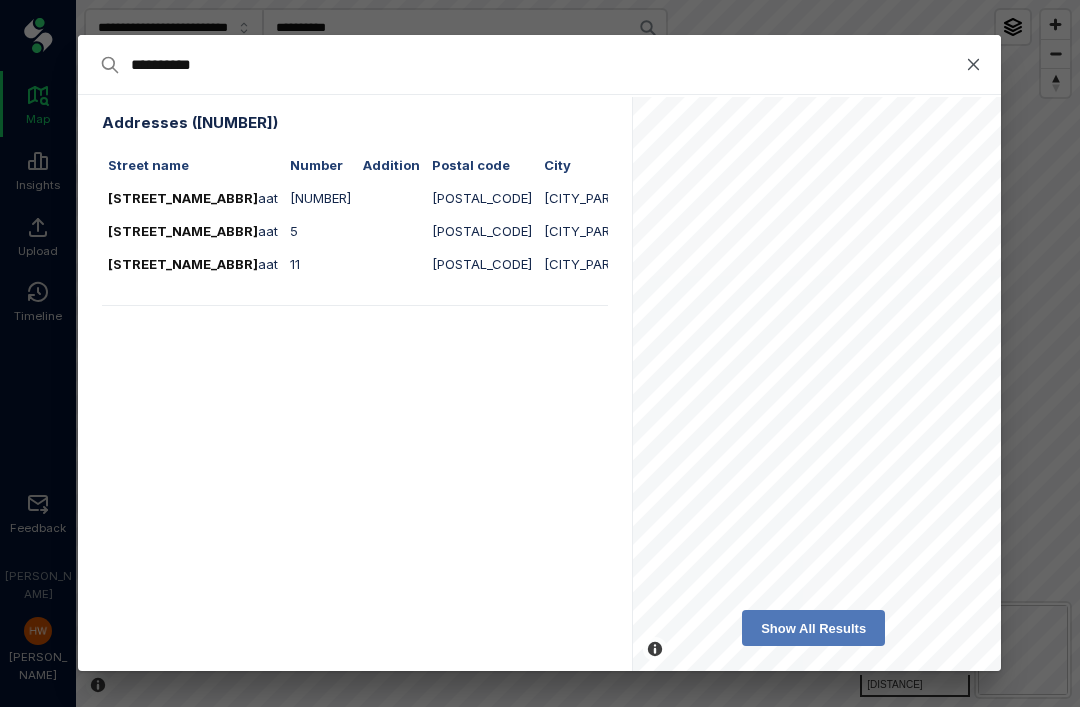 type on "**********" 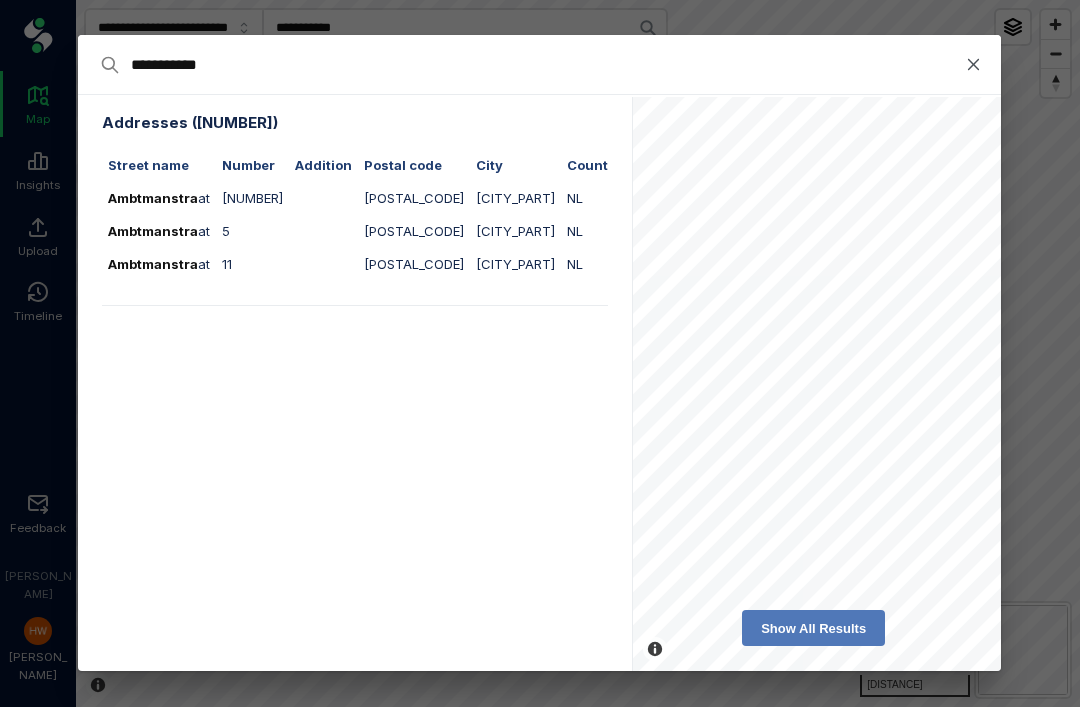 type on "**********" 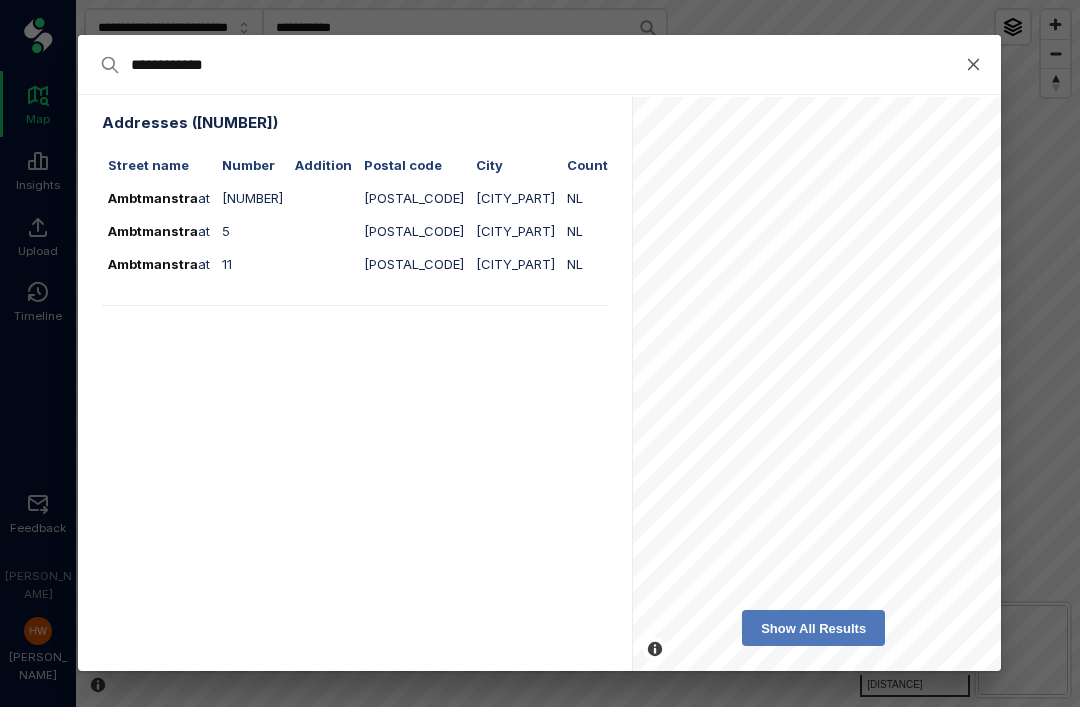 type on "**********" 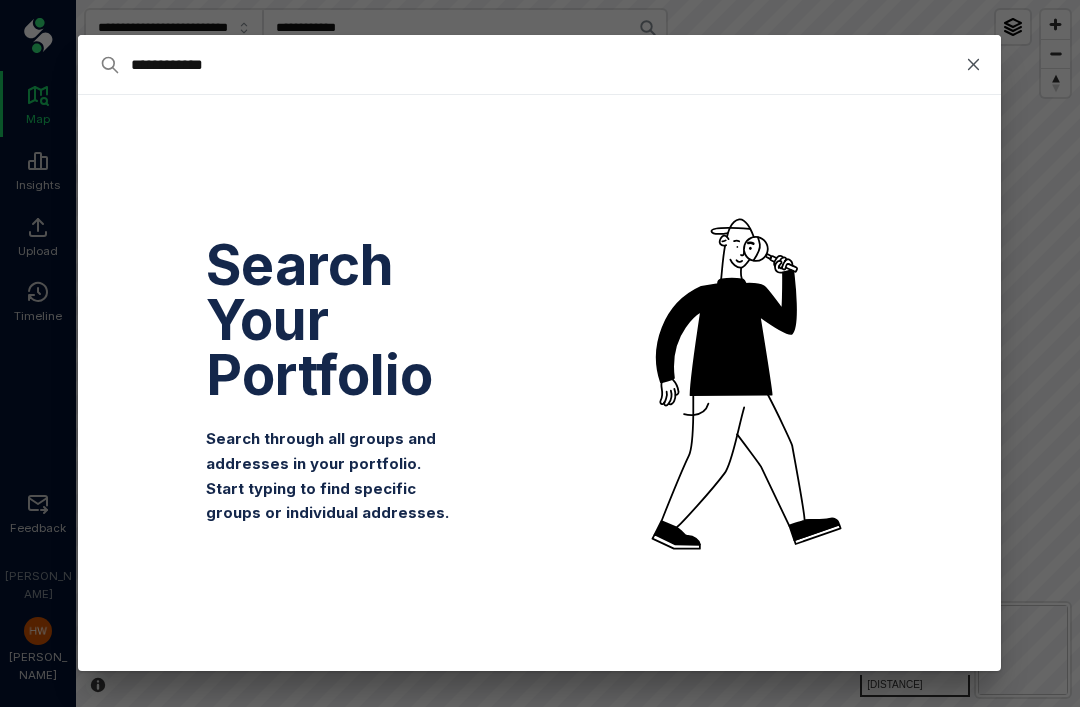 type on "**********" 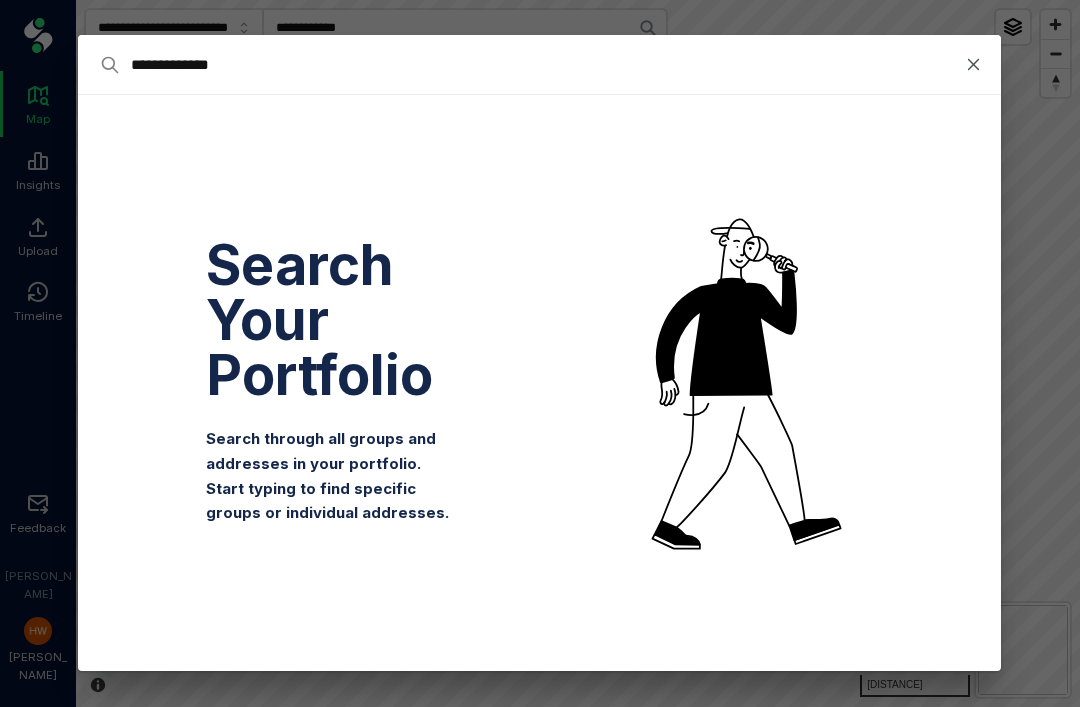 type on "**********" 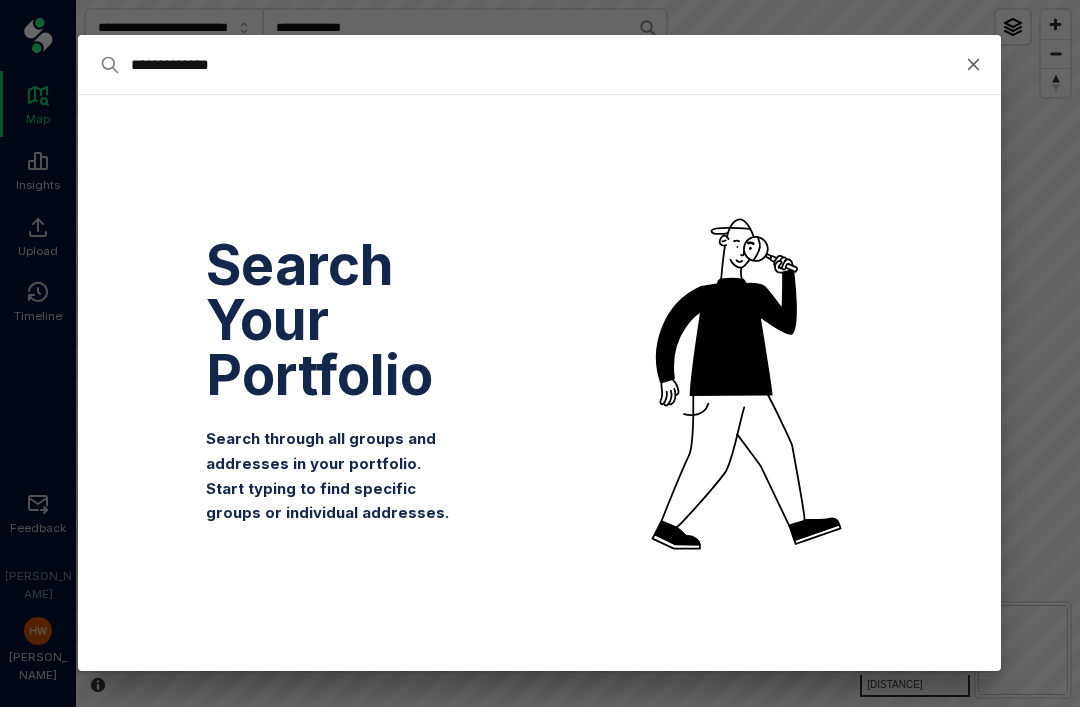 type on "**********" 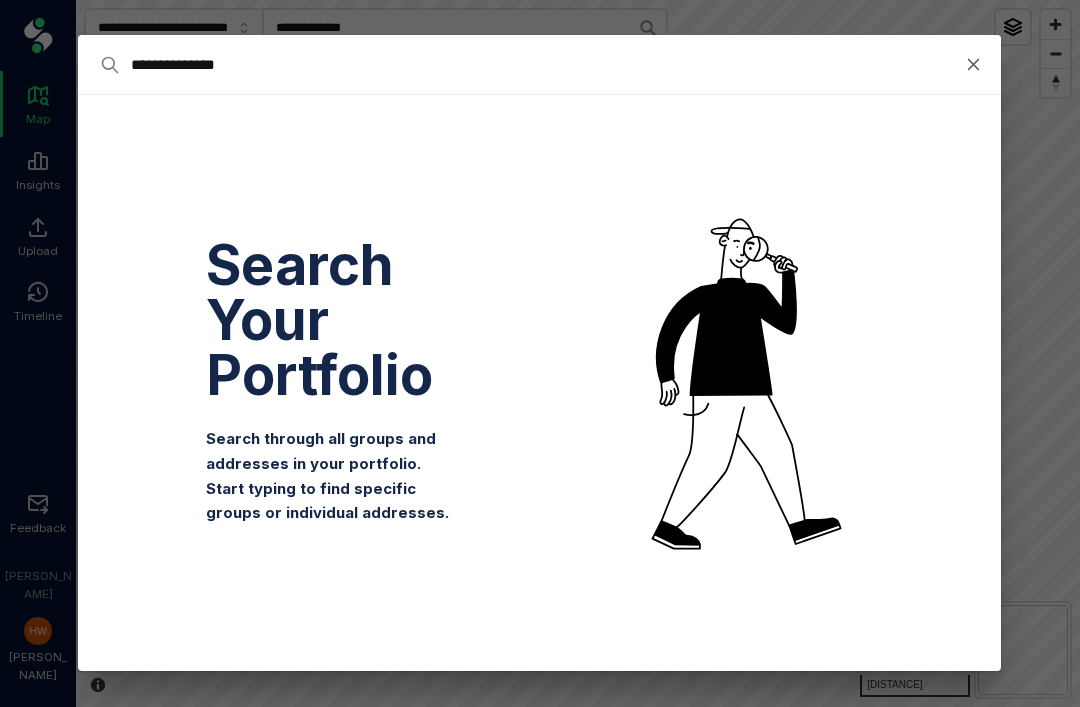 type on "**********" 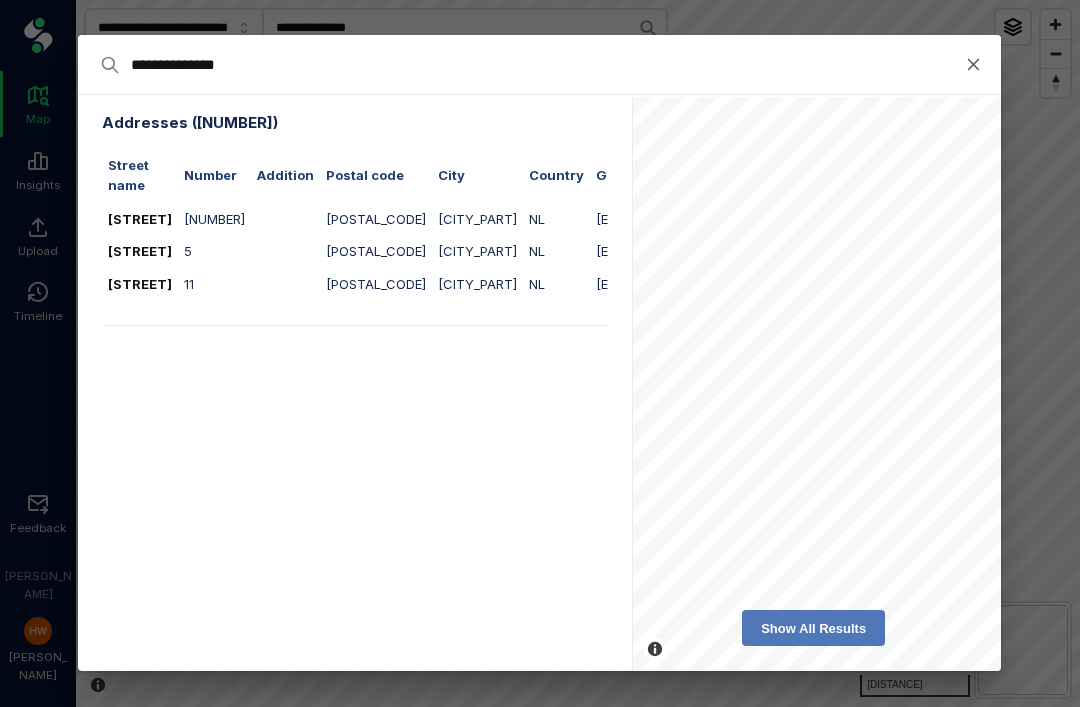 type on "**********" 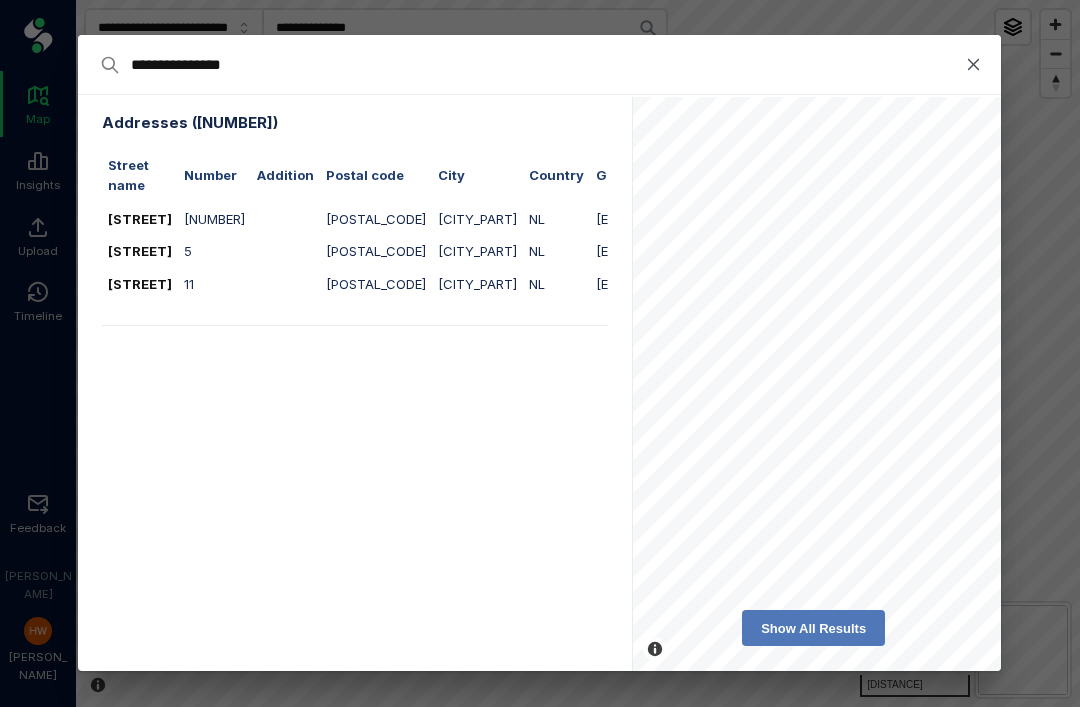 type on "**********" 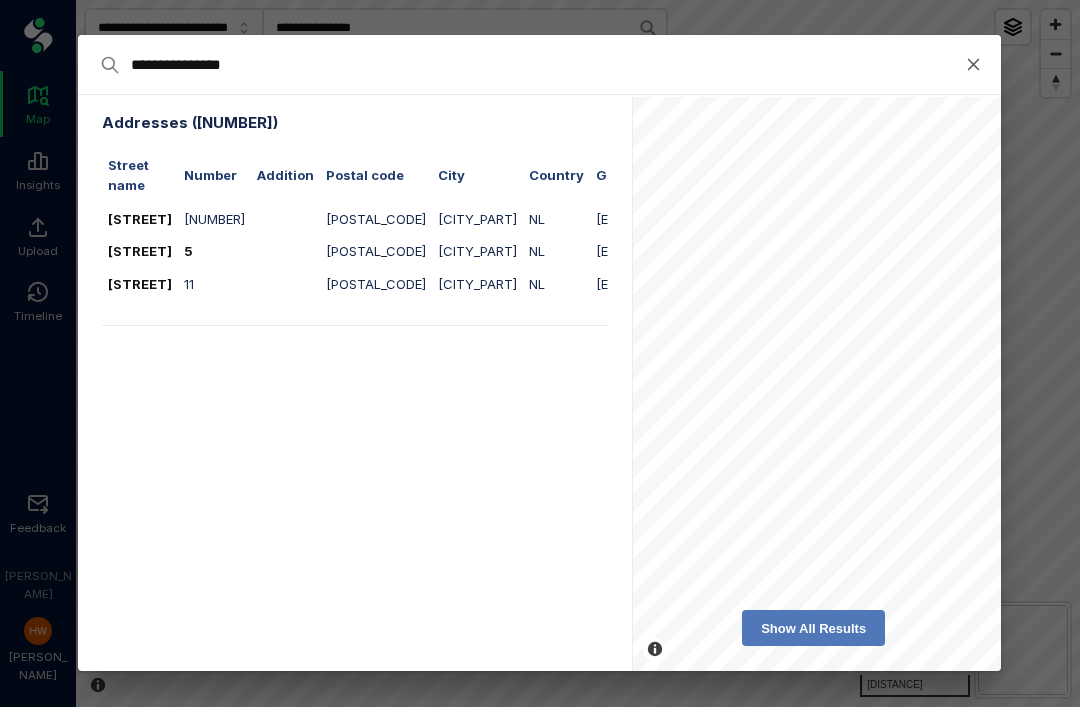 type on "**********" 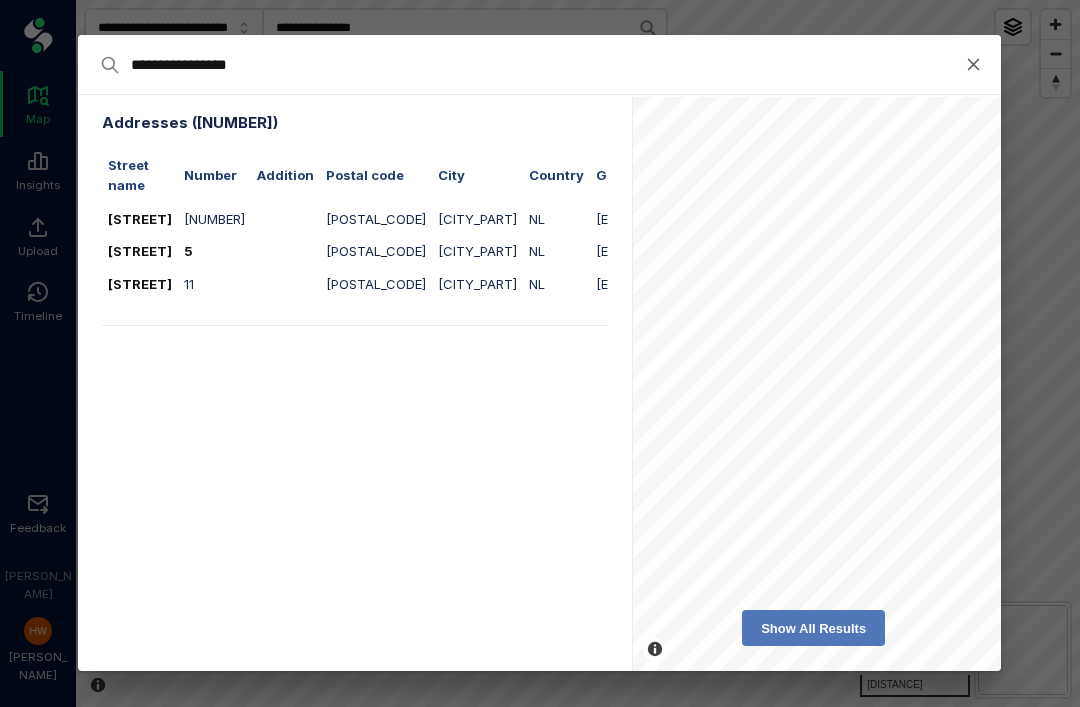 type on "**********" 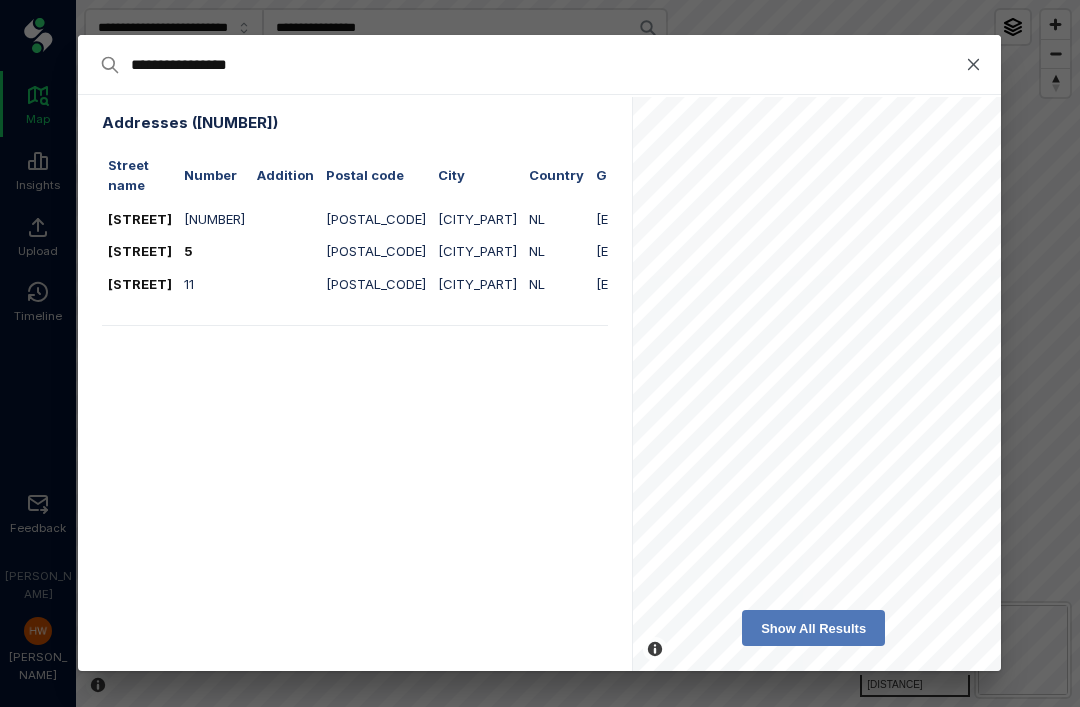 type on "**********" 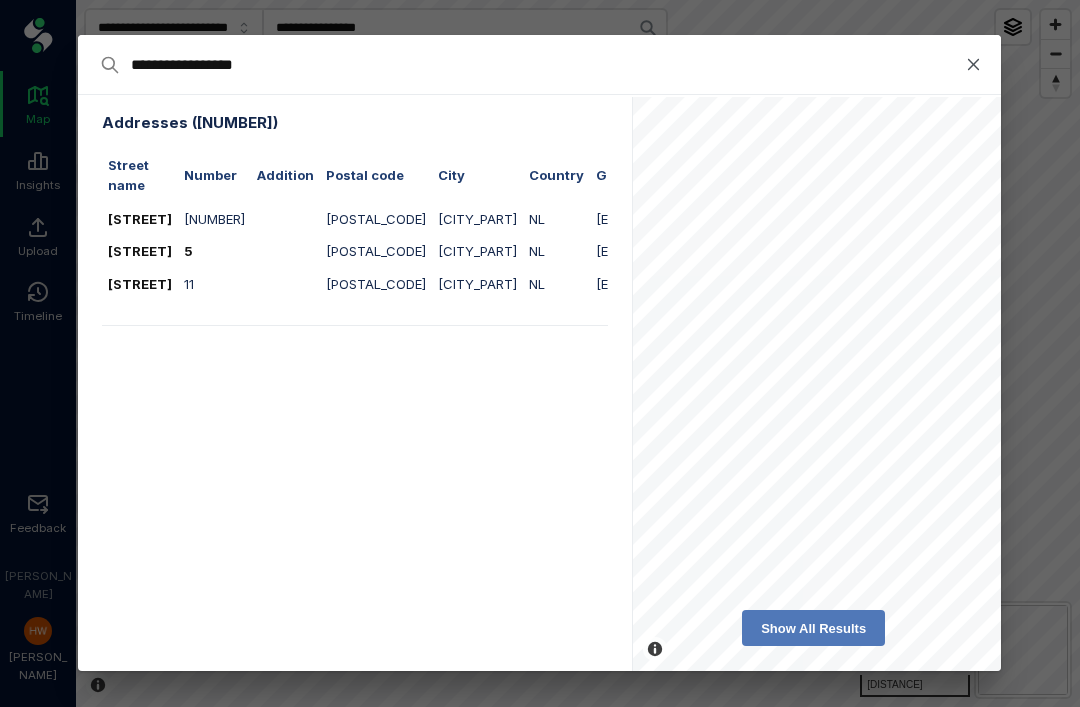 type on "**********" 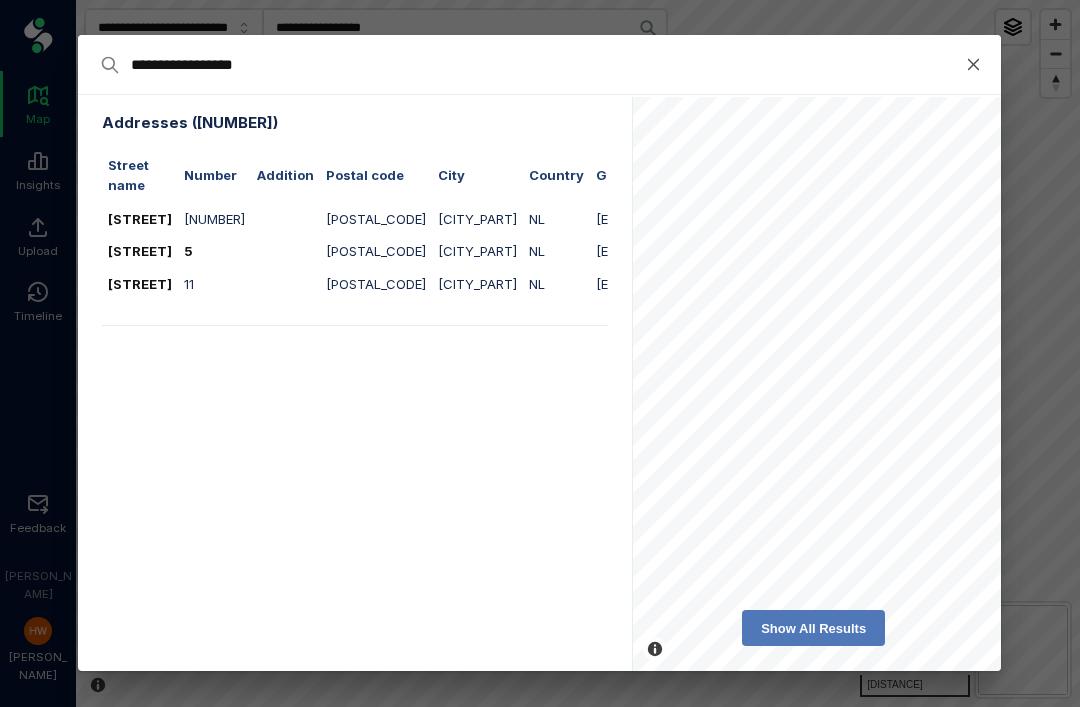 type on "**********" 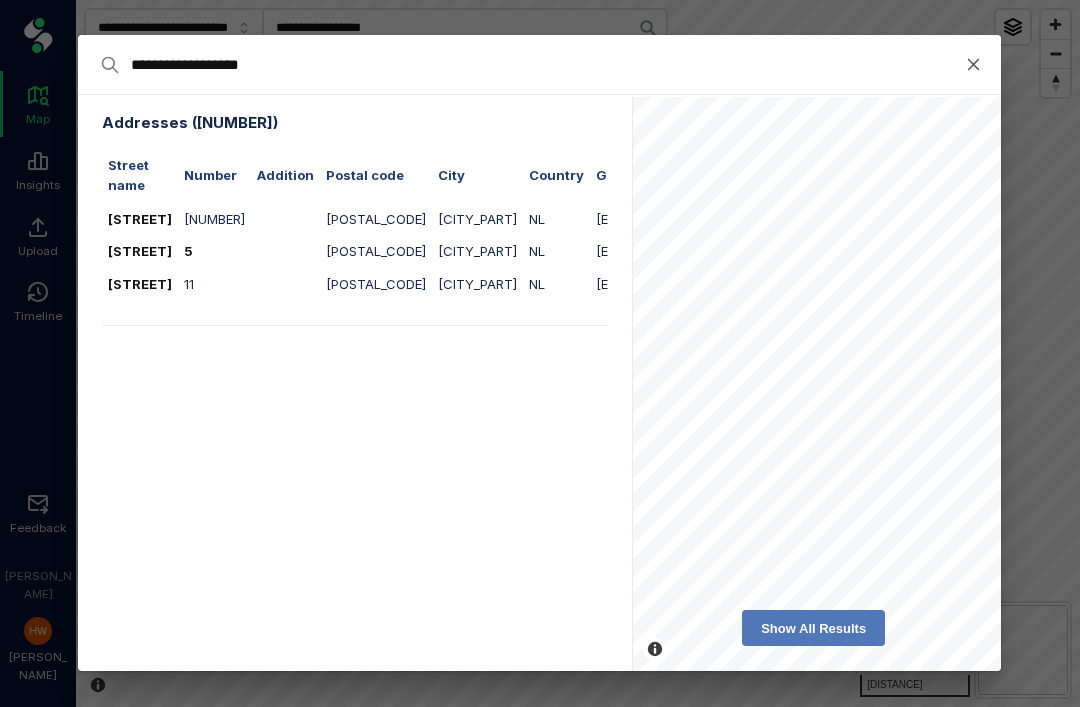 type on "**********" 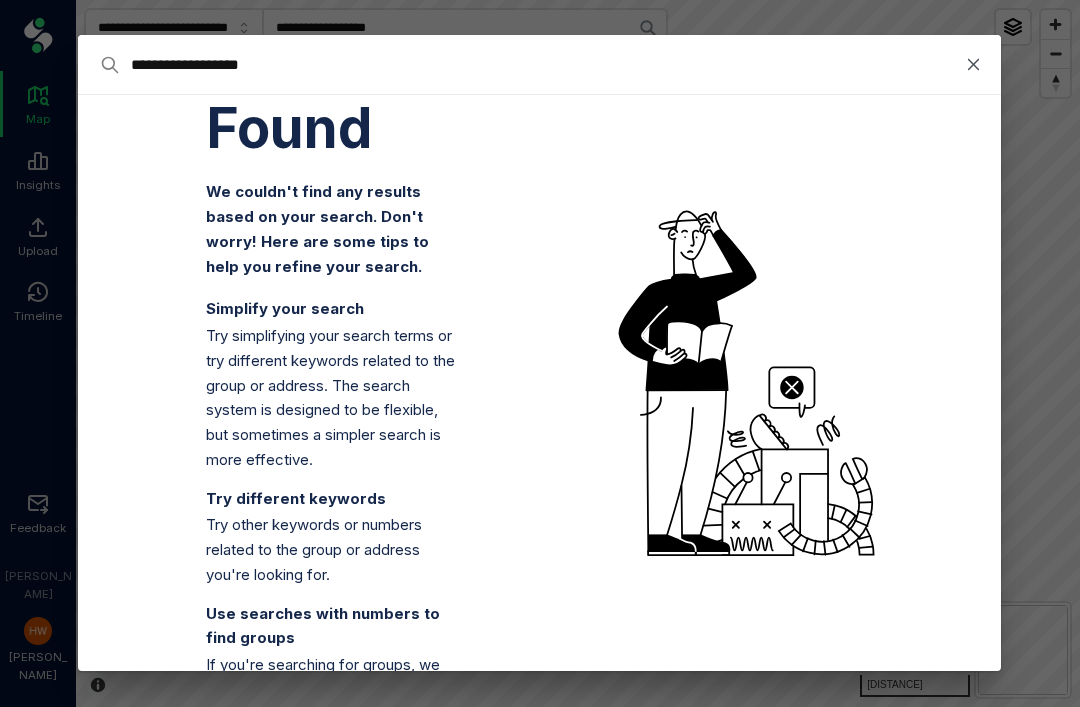 type on "**********" 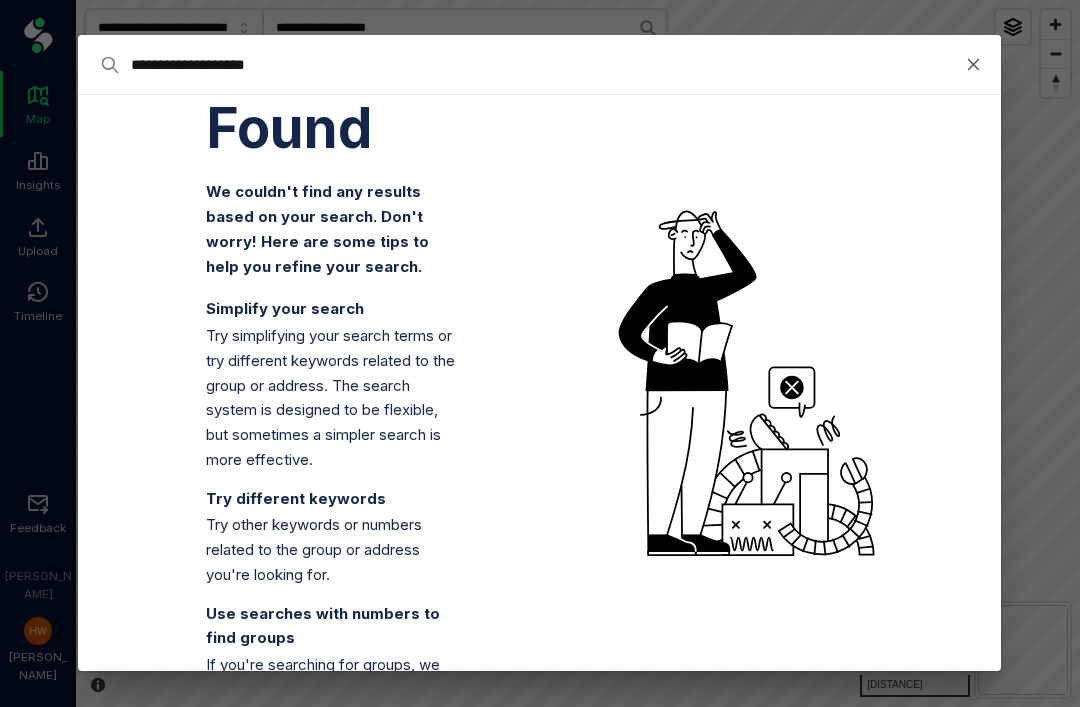 type on "**********" 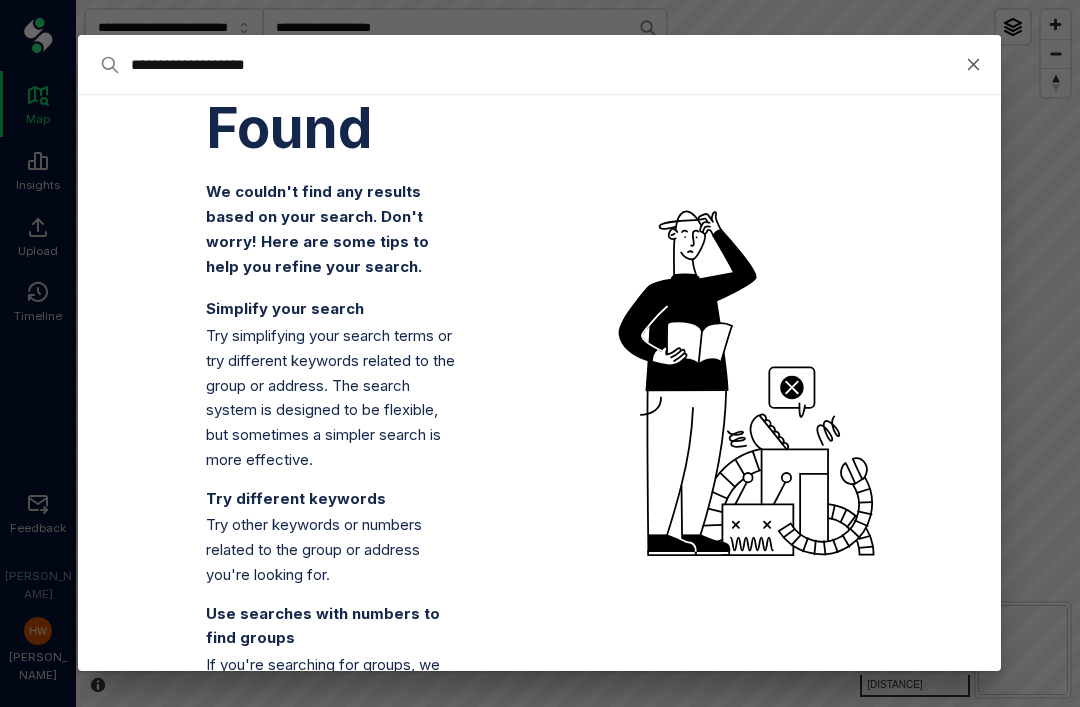 type on "**********" 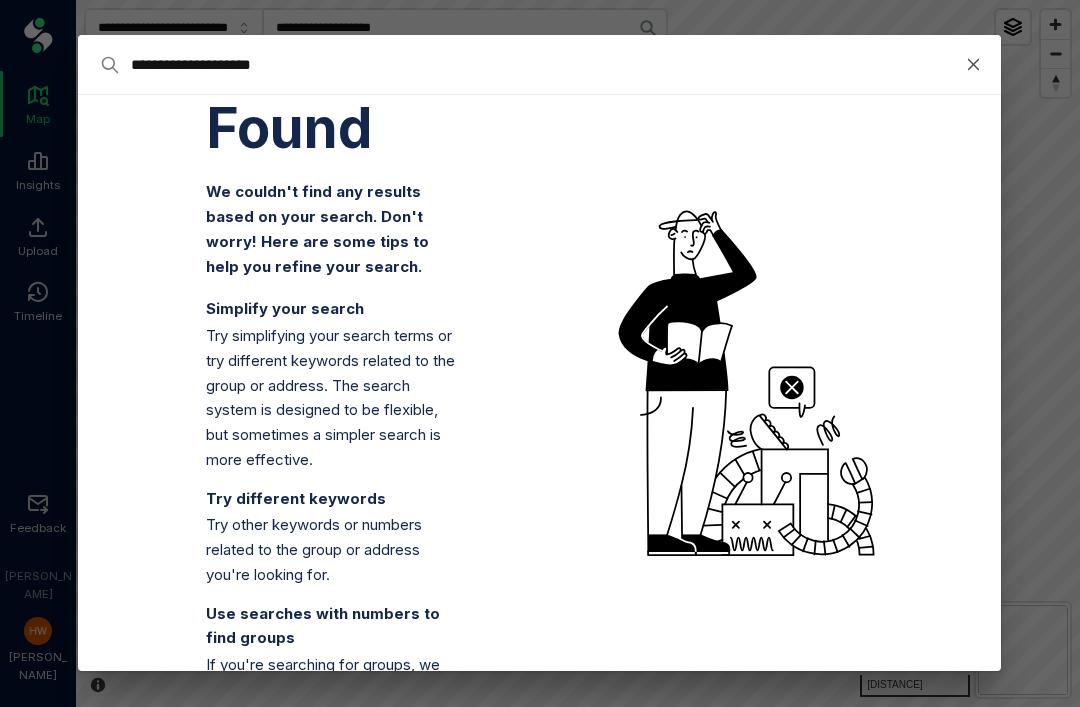 type on "**********" 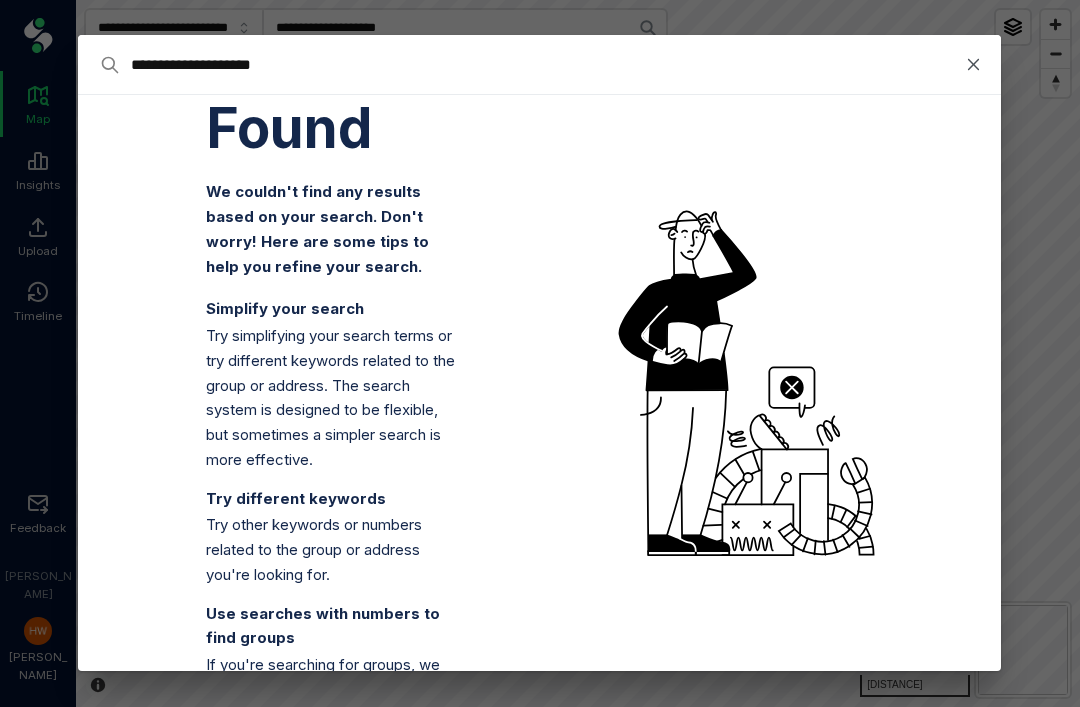 type on "**********" 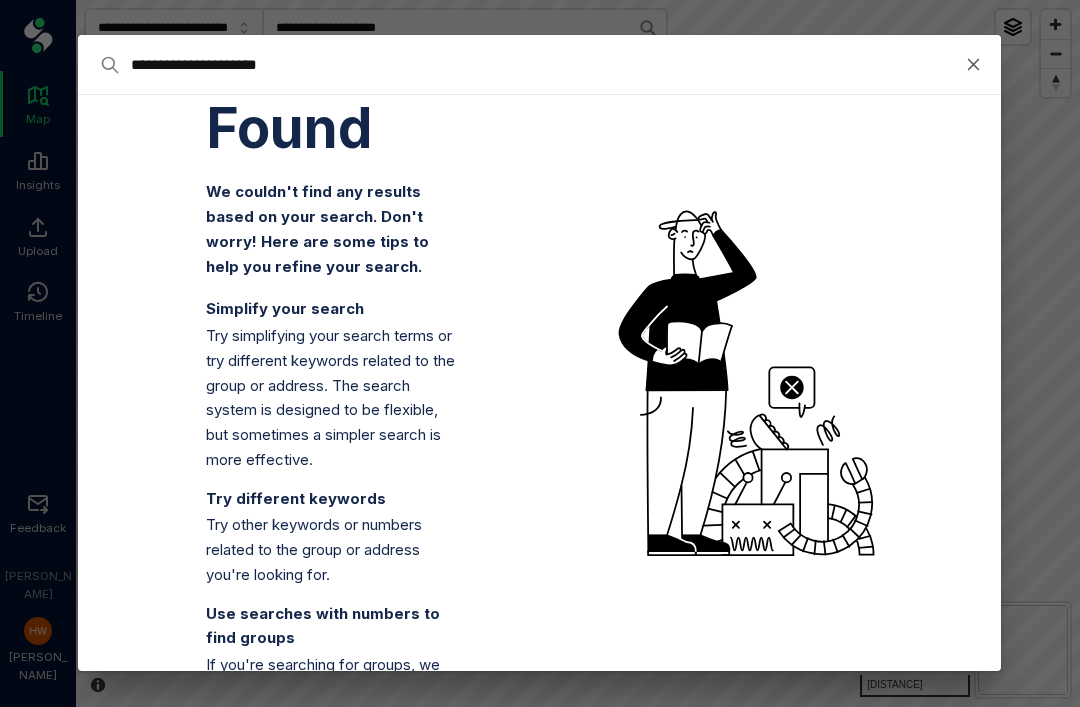 type on "**********" 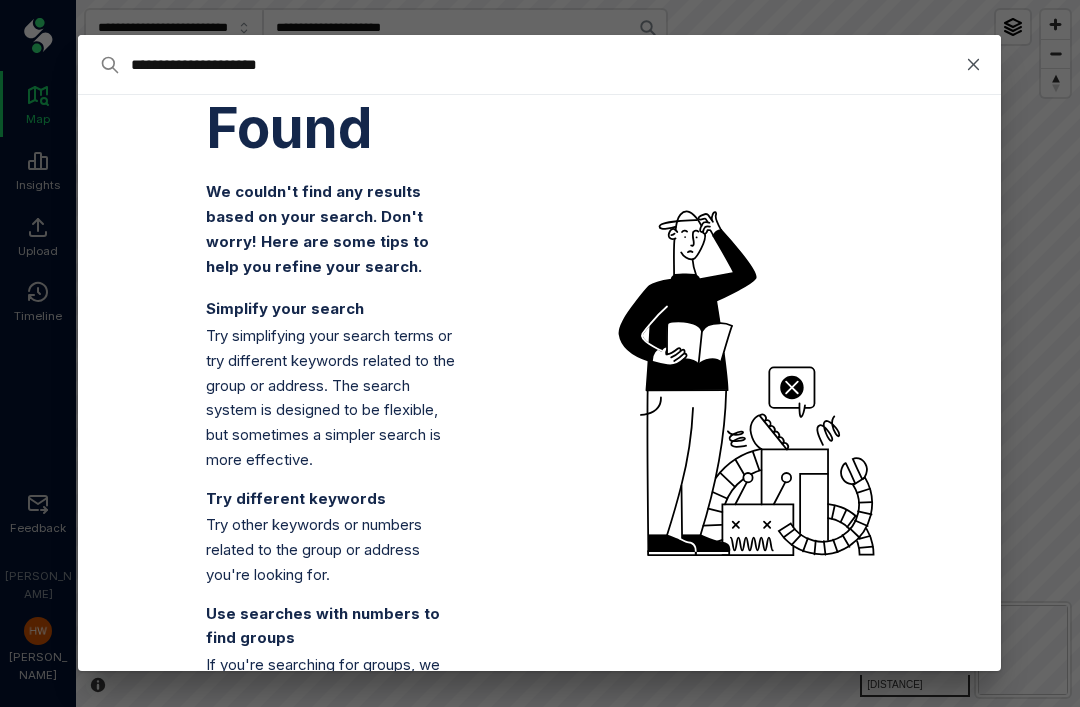 type on "**********" 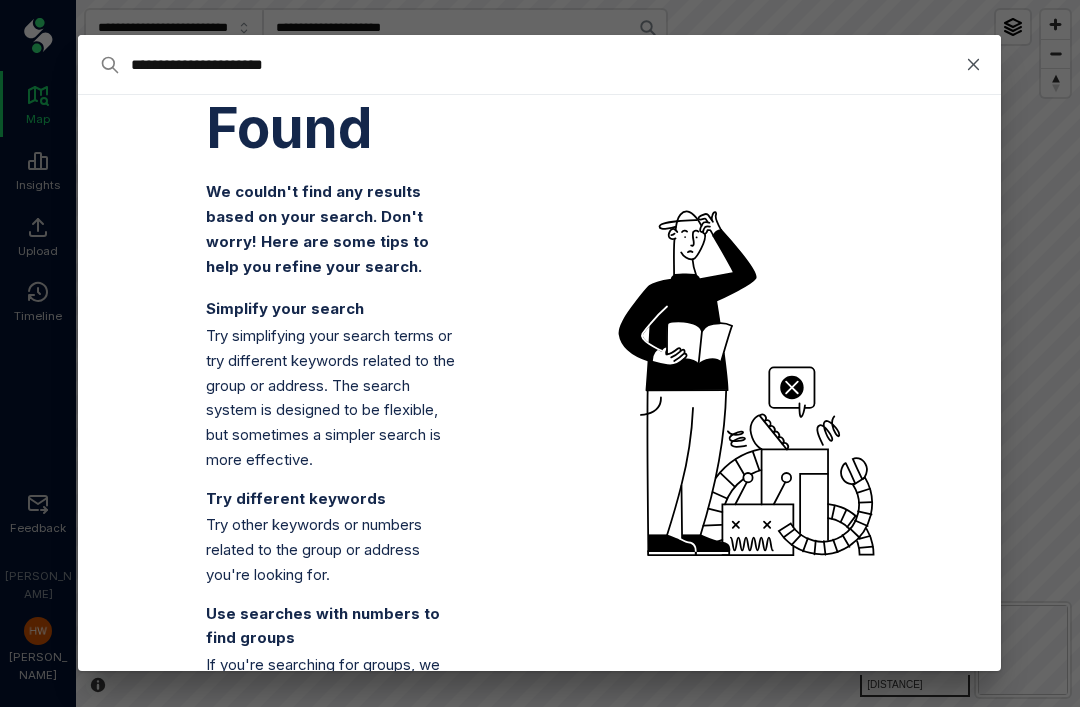 type on "**********" 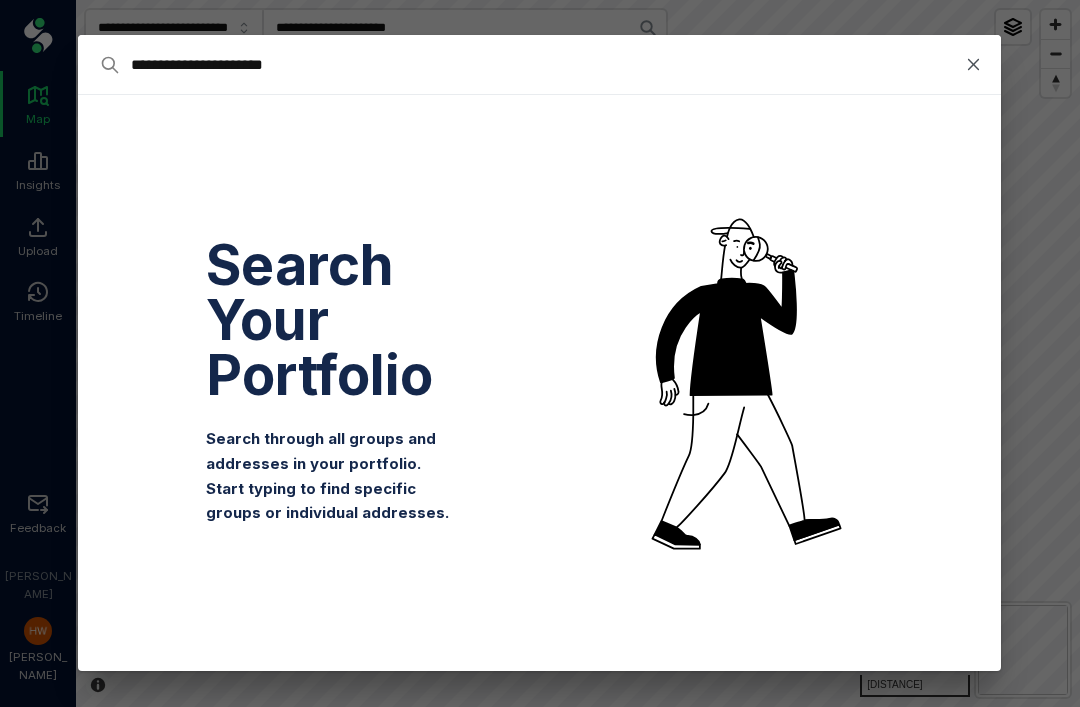 type on "**********" 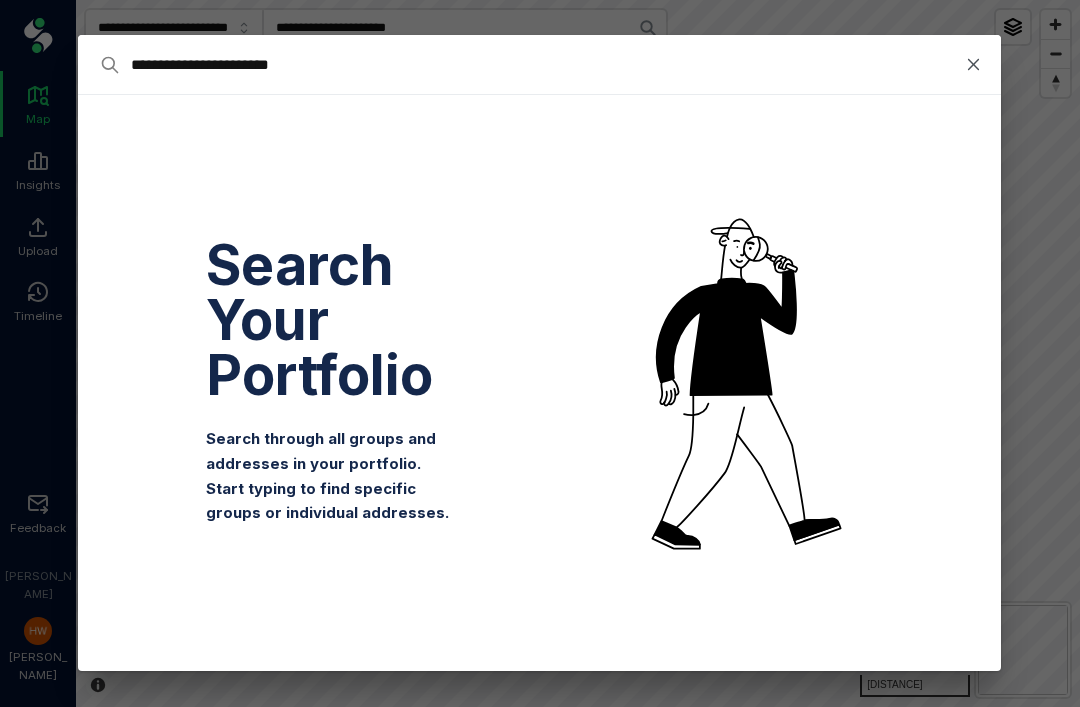 type on "**********" 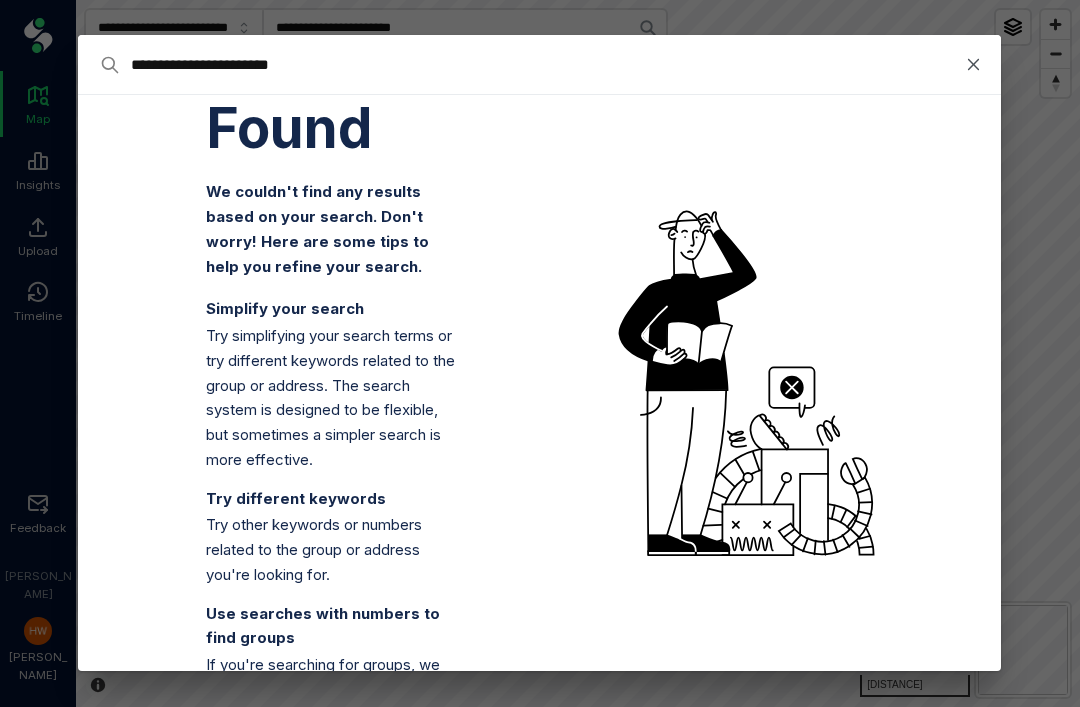 type on "**********" 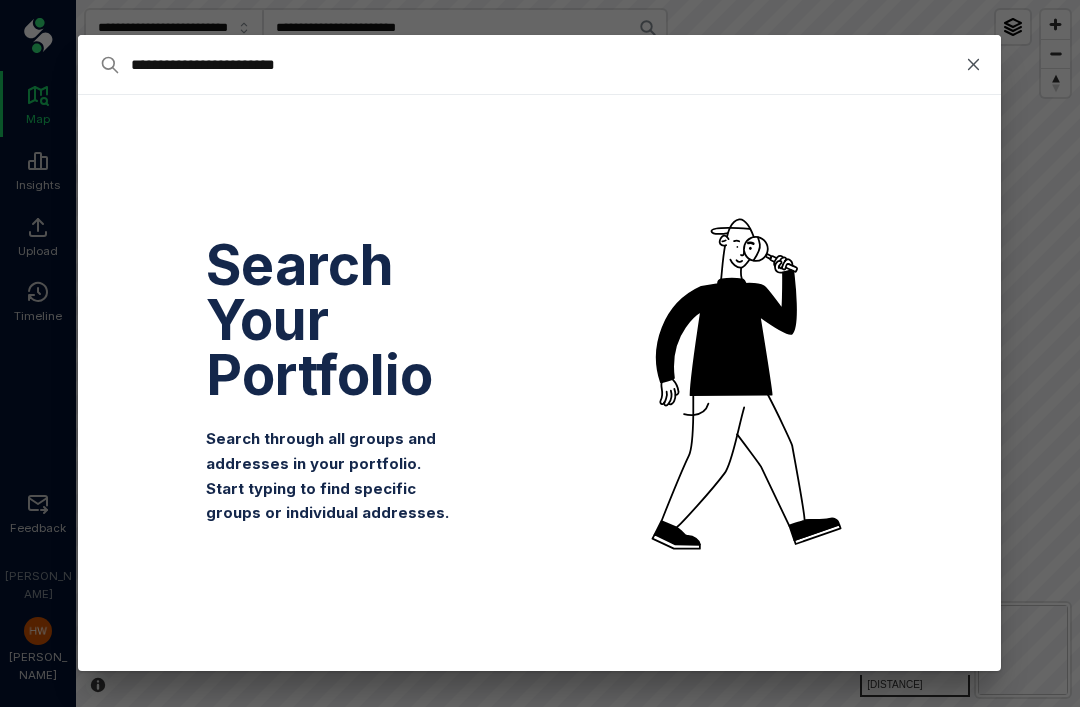 type on "**********" 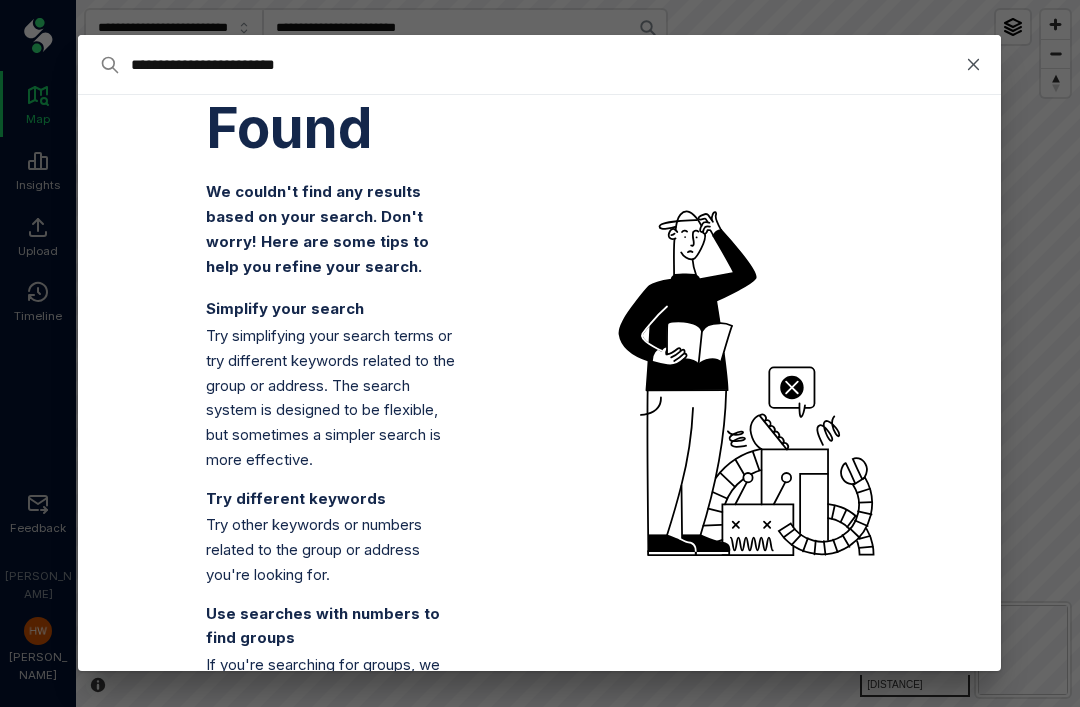 type on "**********" 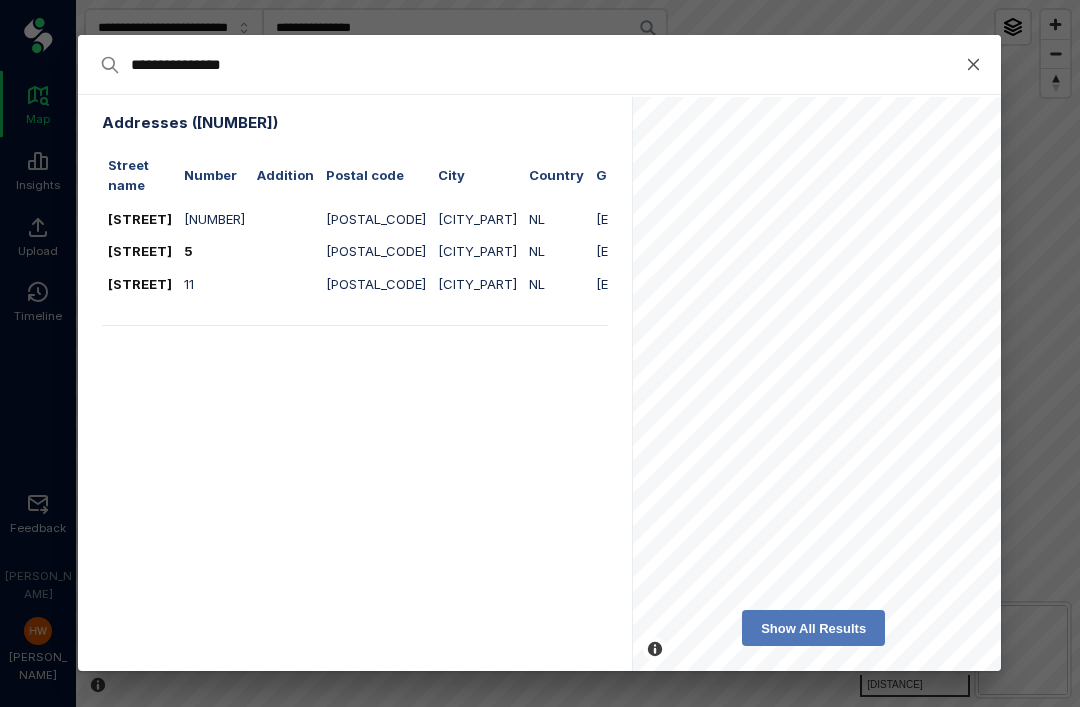 click on "**********" 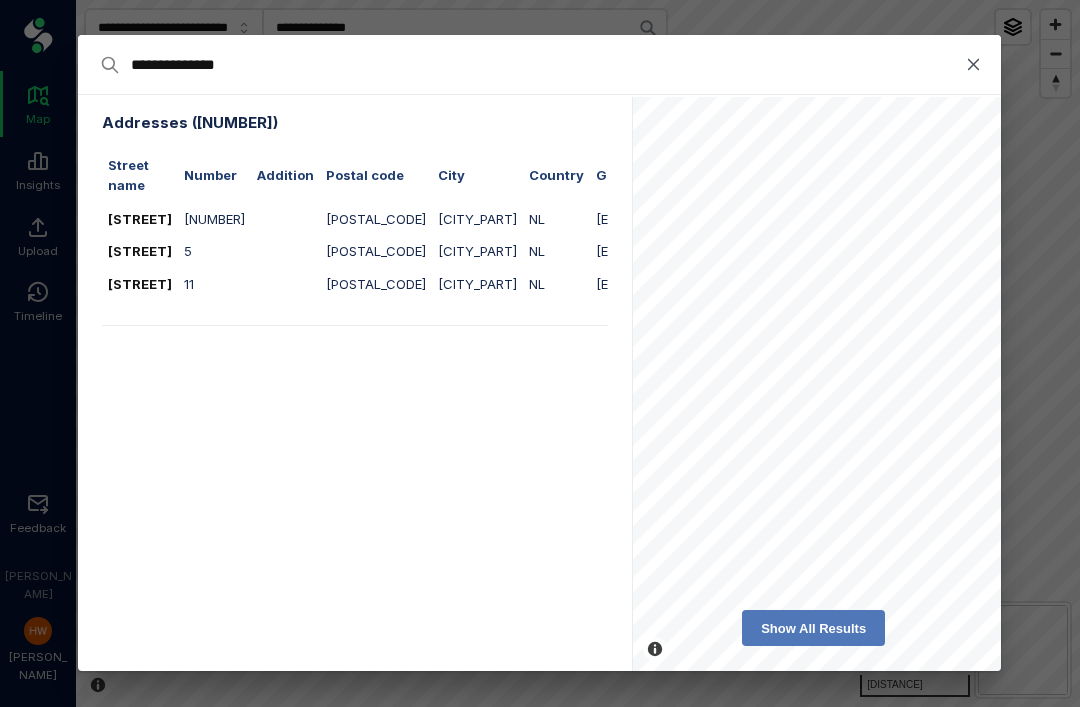type on "**********" 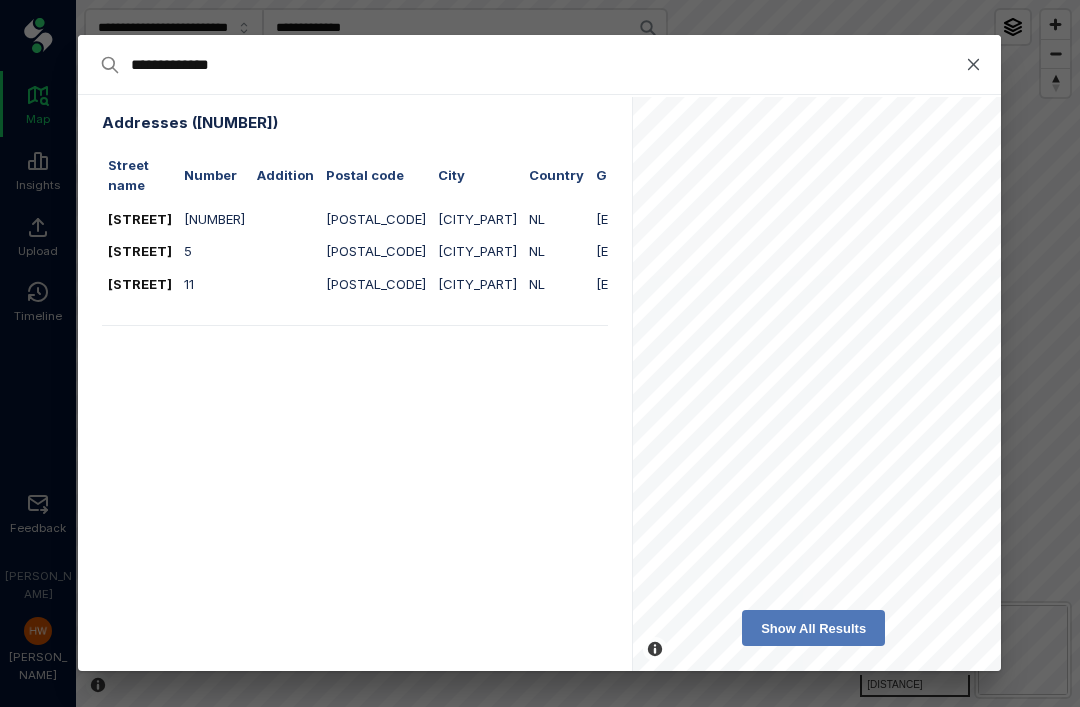 type on "**********" 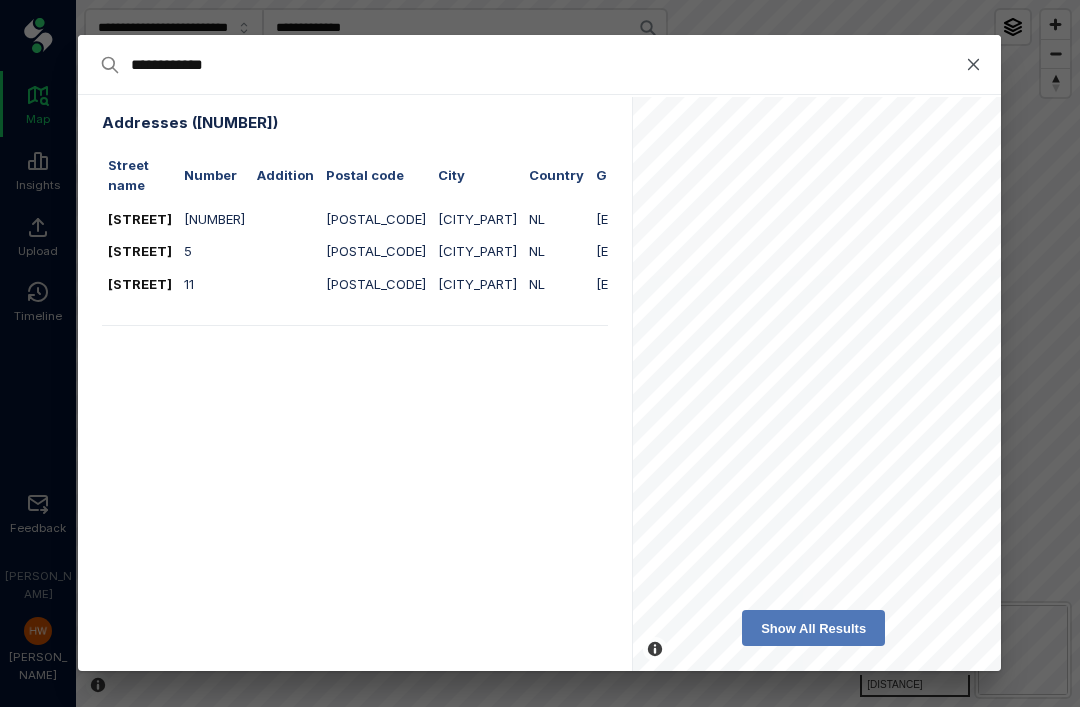 type on "**********" 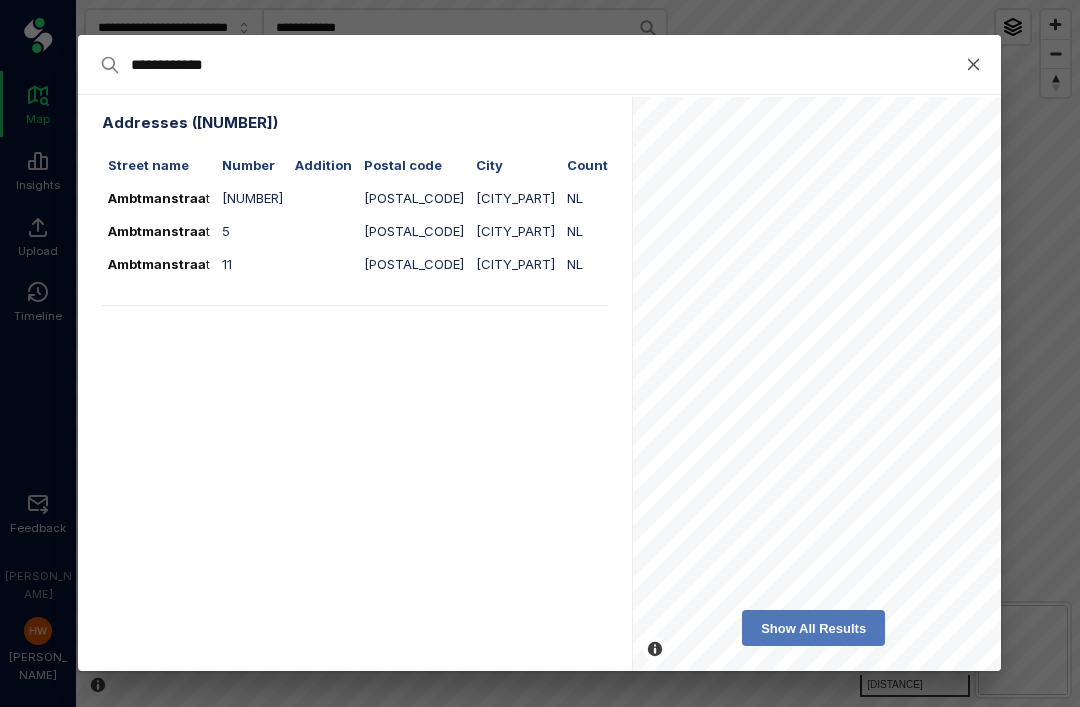 type on "**********" 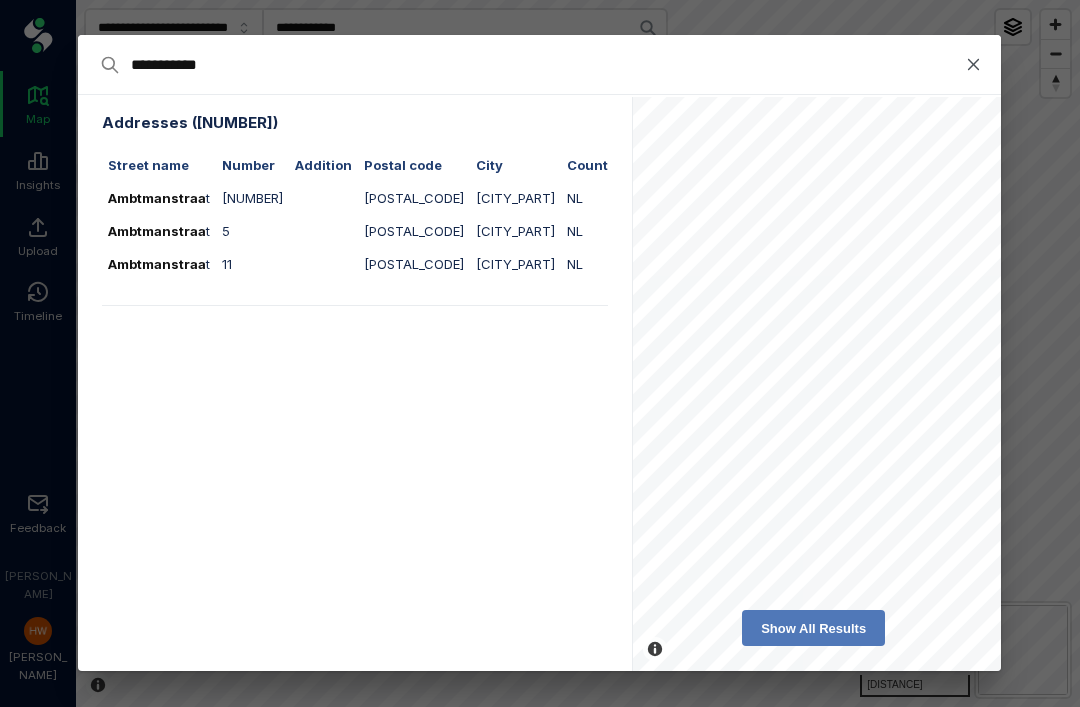 type on "**********" 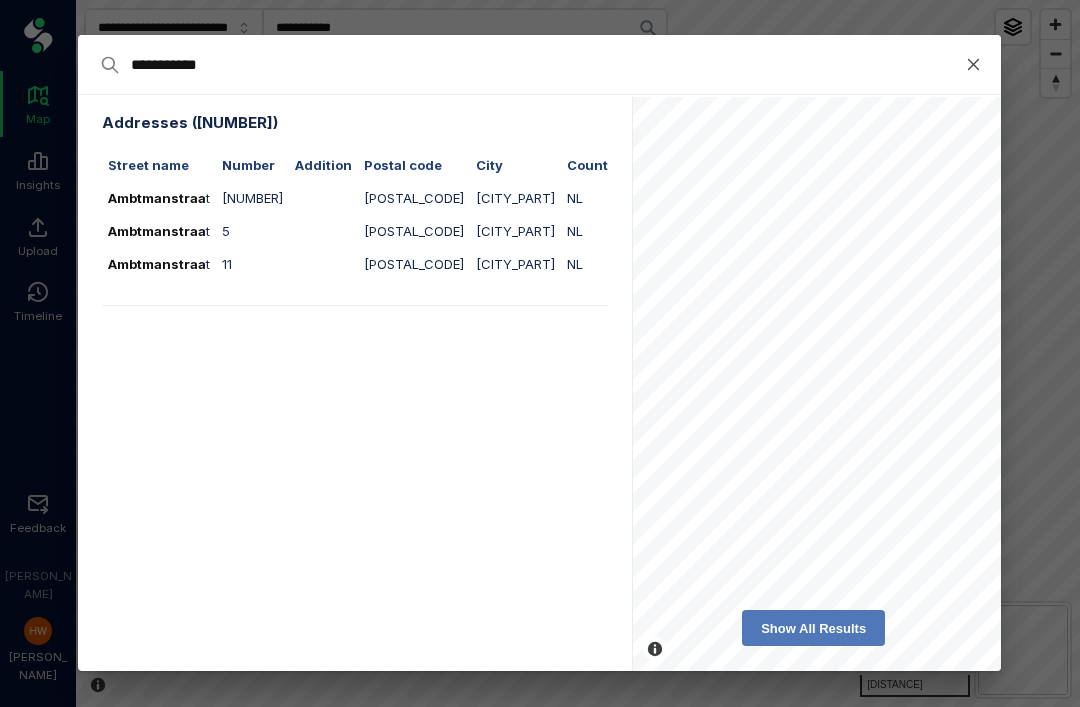 type on "**********" 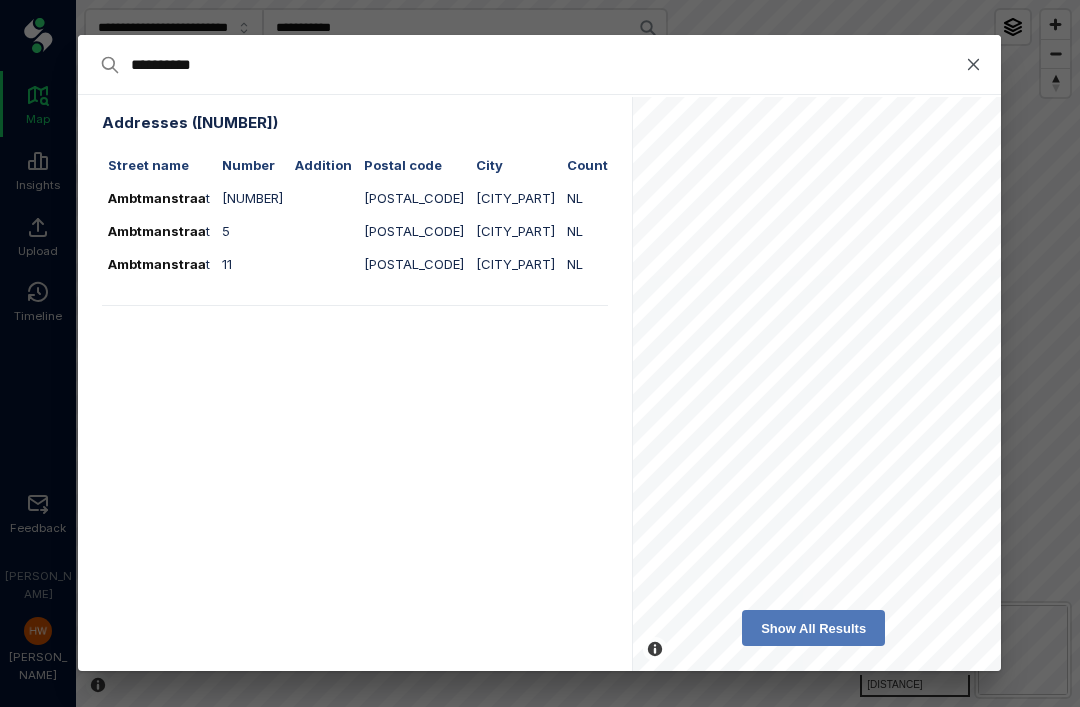 type on "**********" 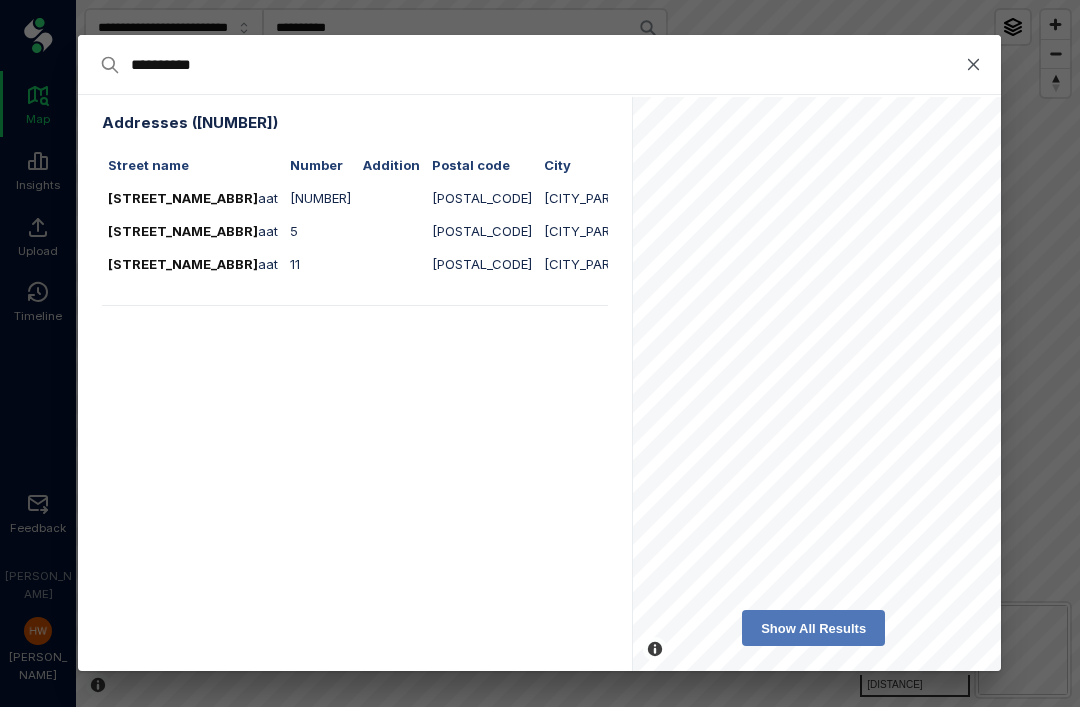 type on "*********" 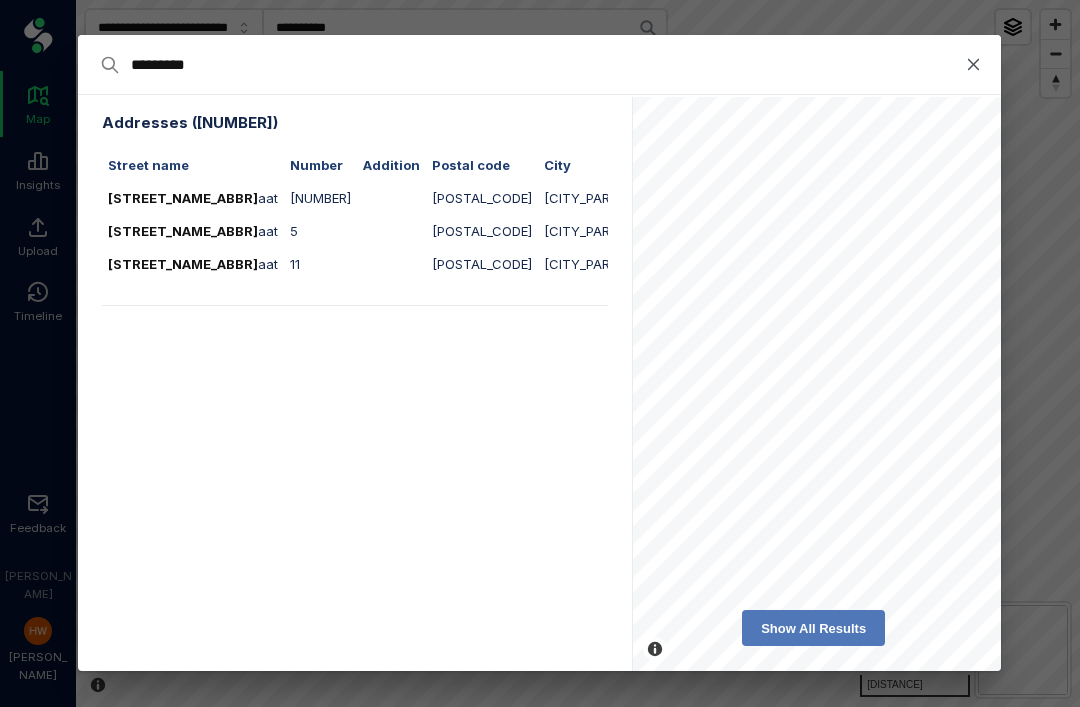 type on "*********" 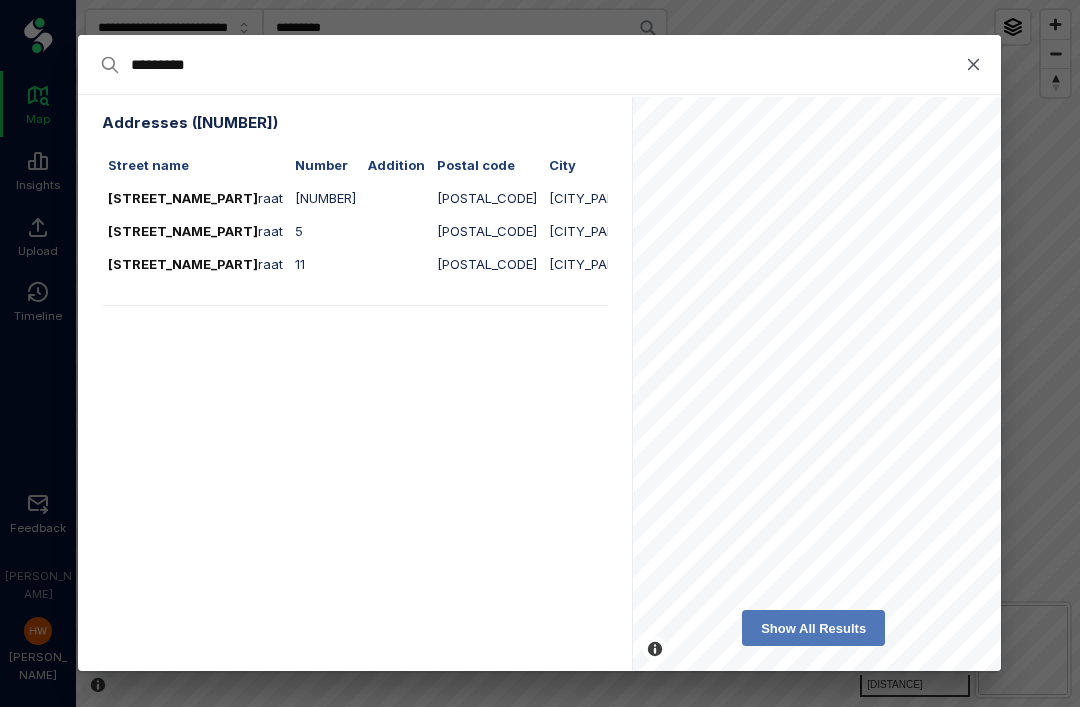 type on "********" 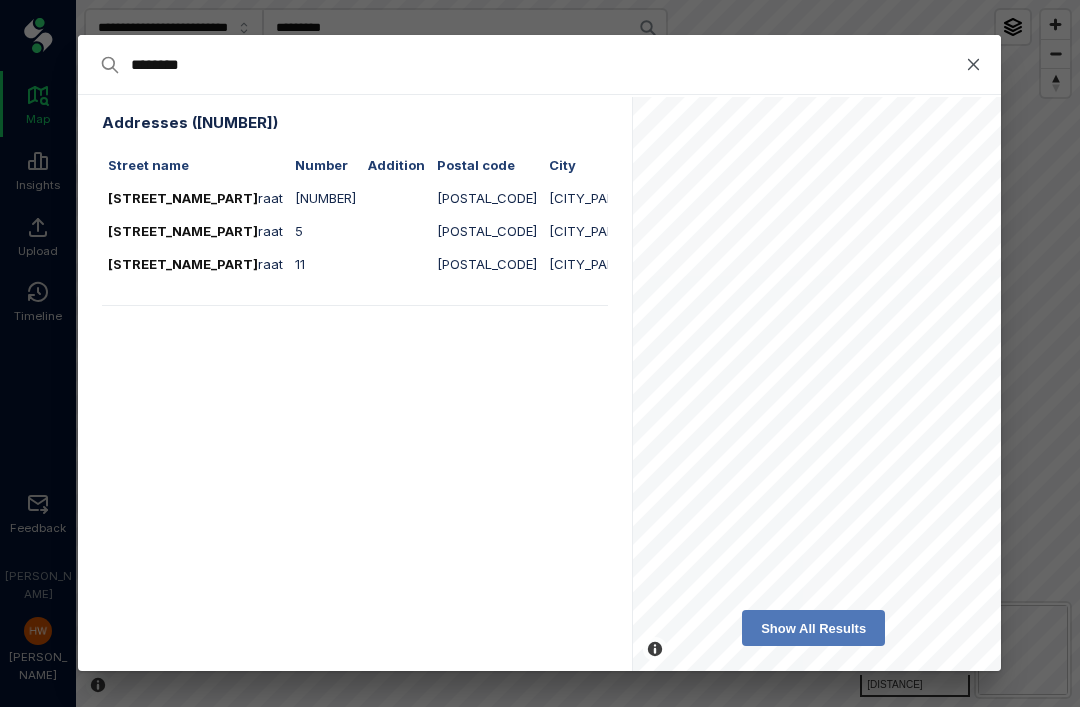 type on "********" 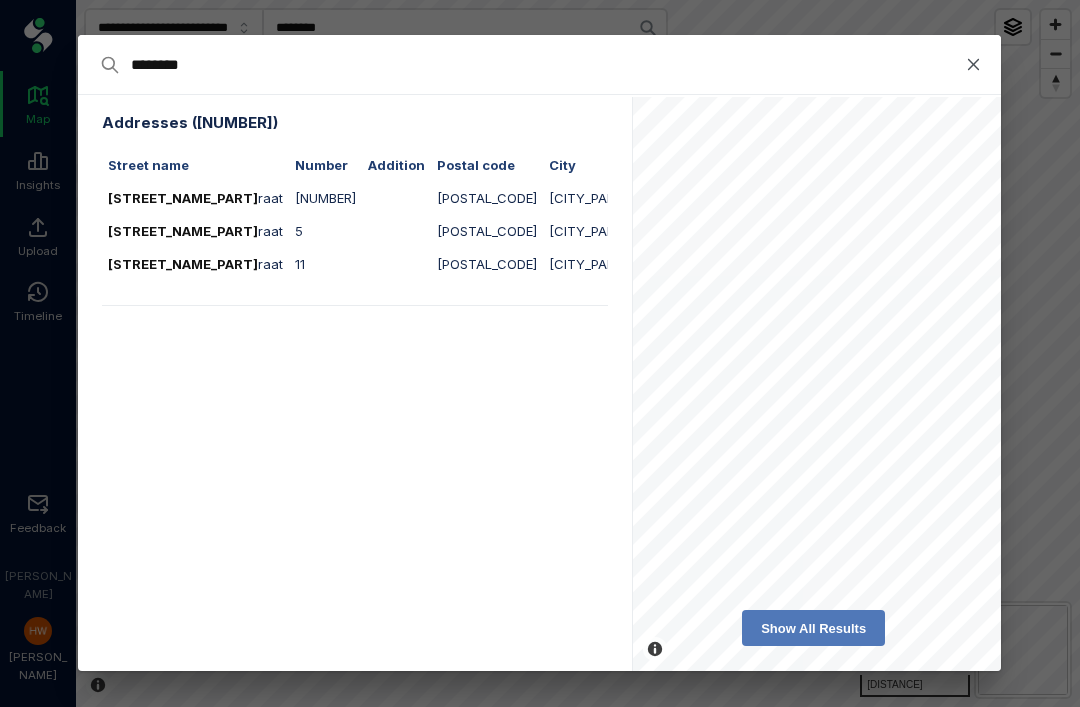 type on "*******" 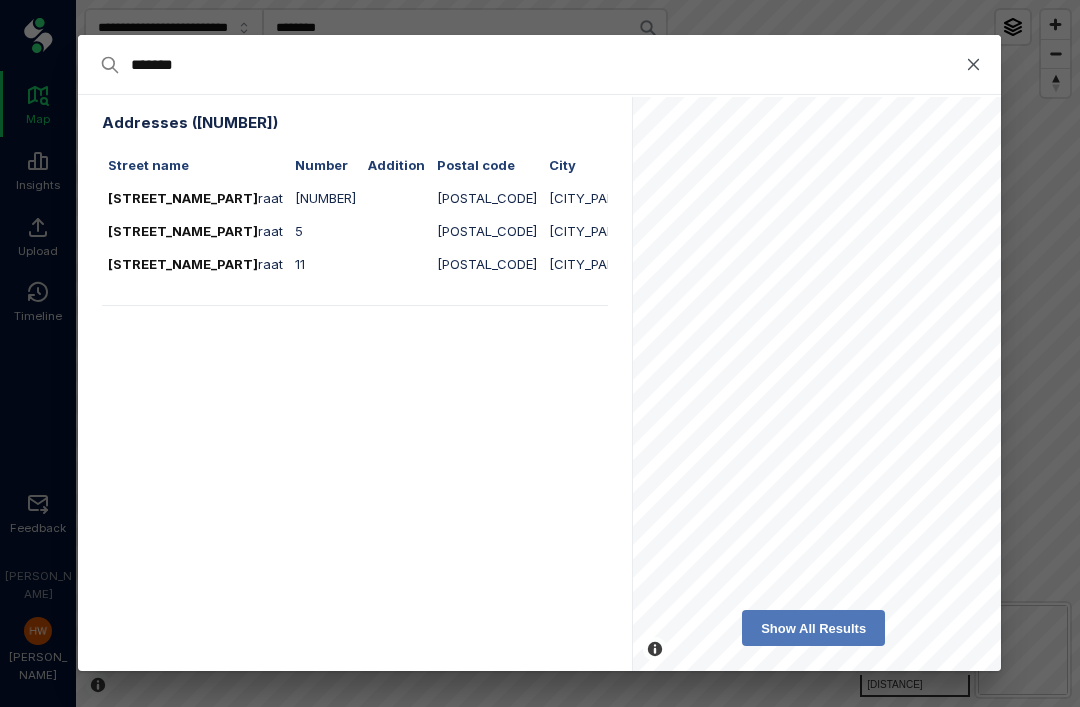 type on "*******" 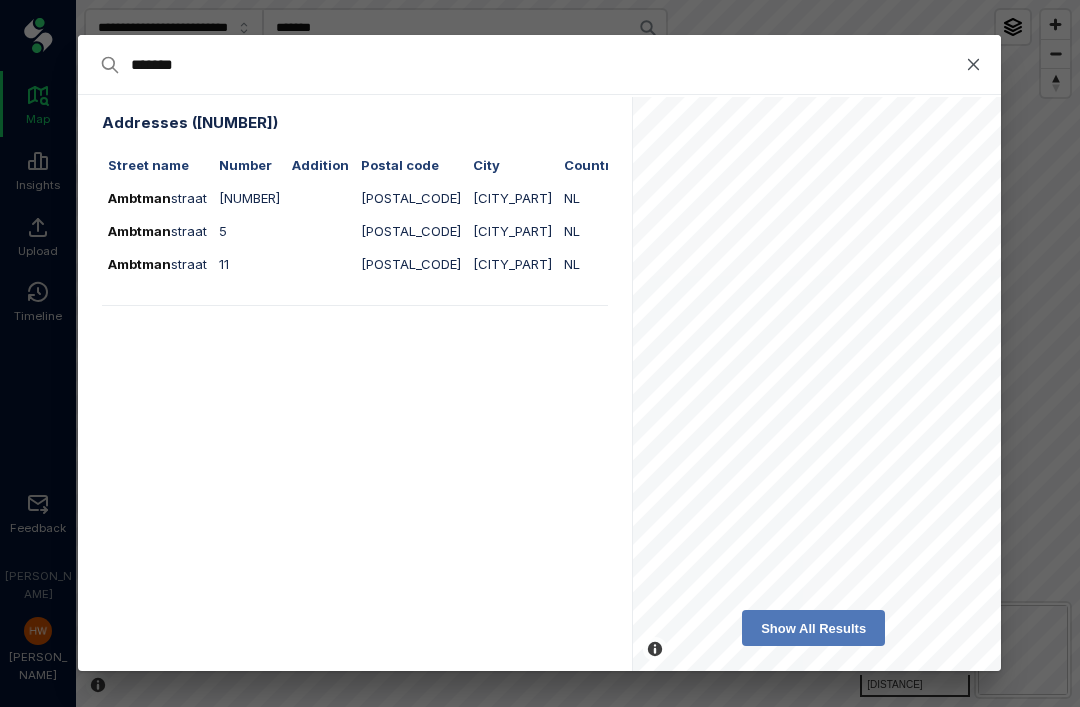 type on "******" 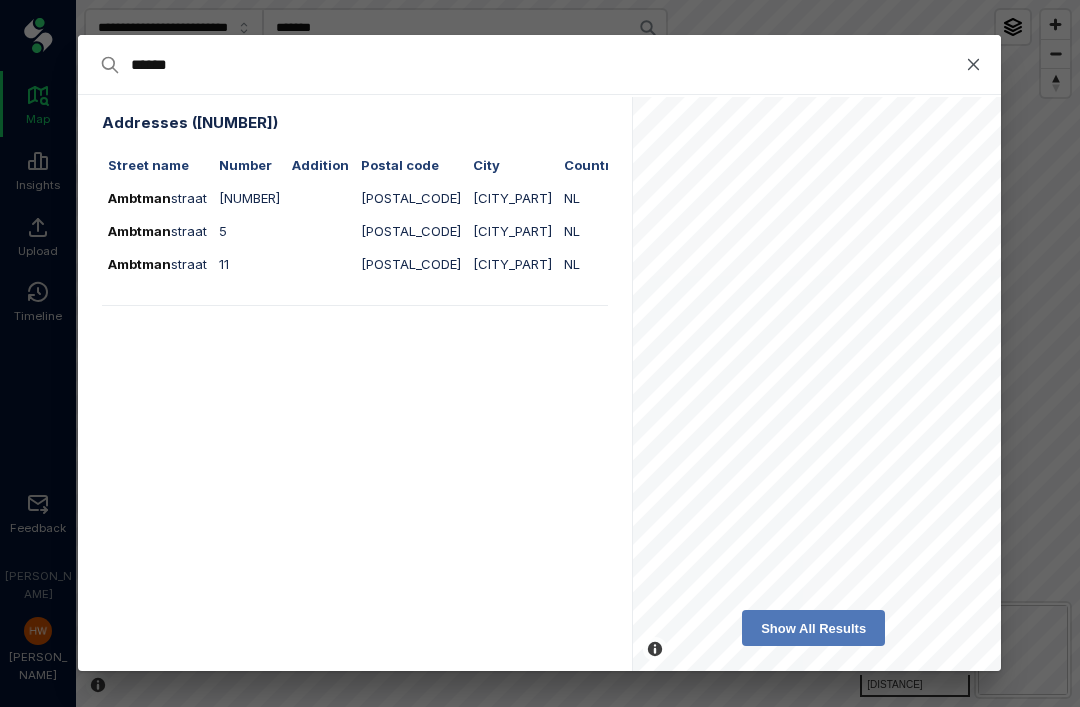 type on "******" 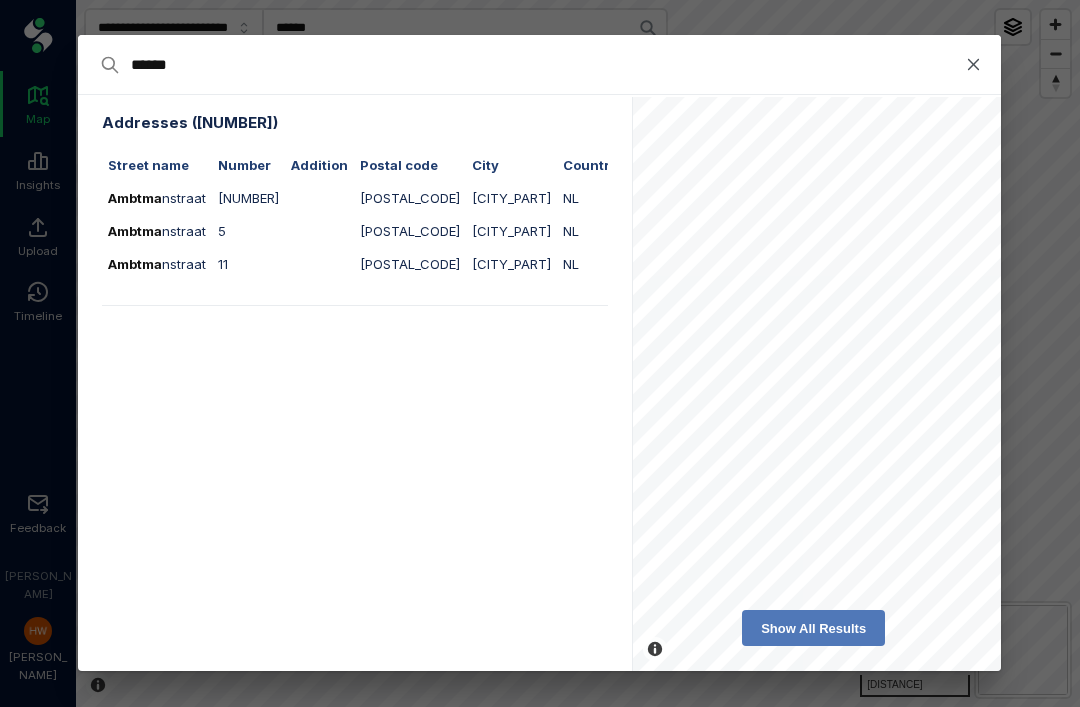type on "*****" 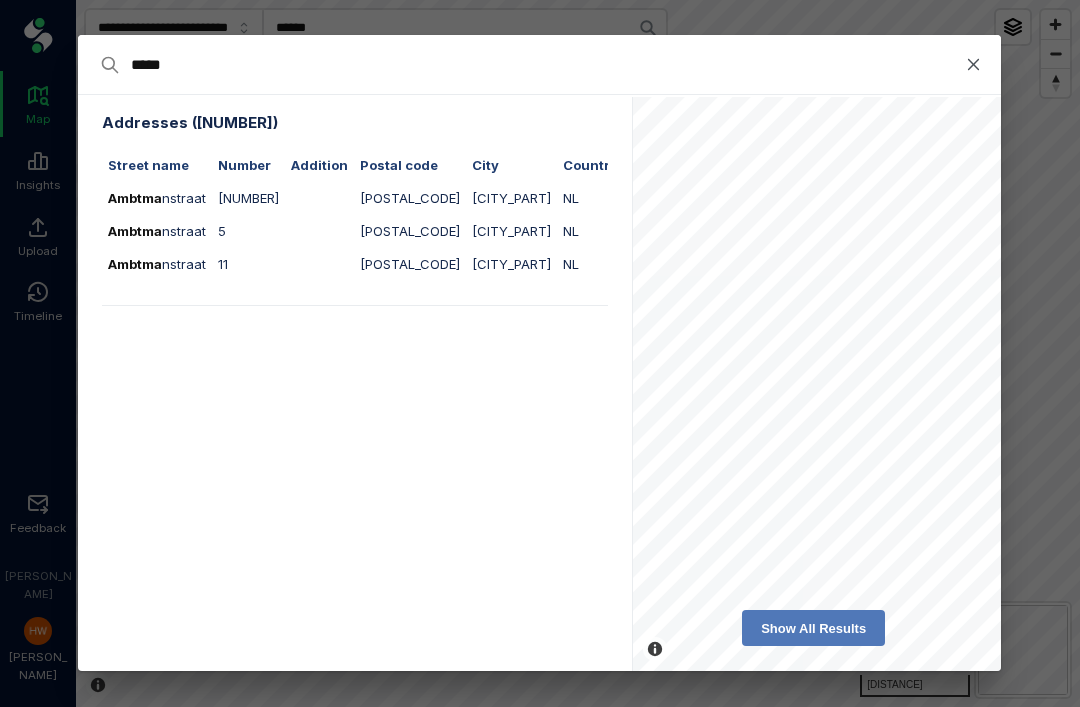 type on "*****" 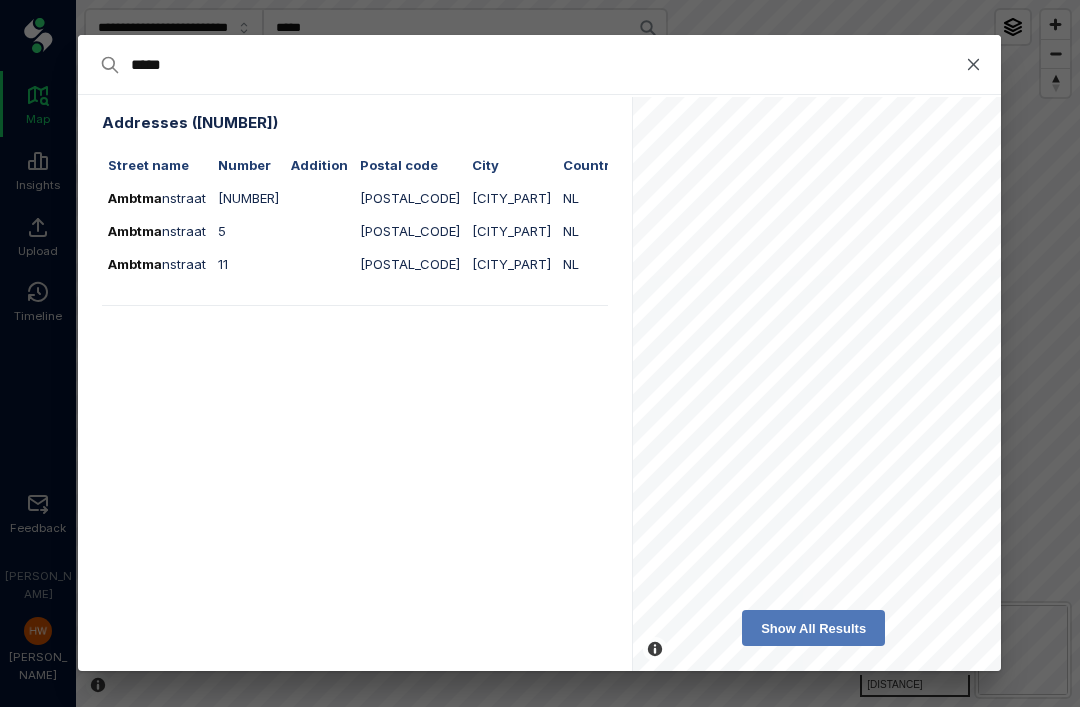 type on "****" 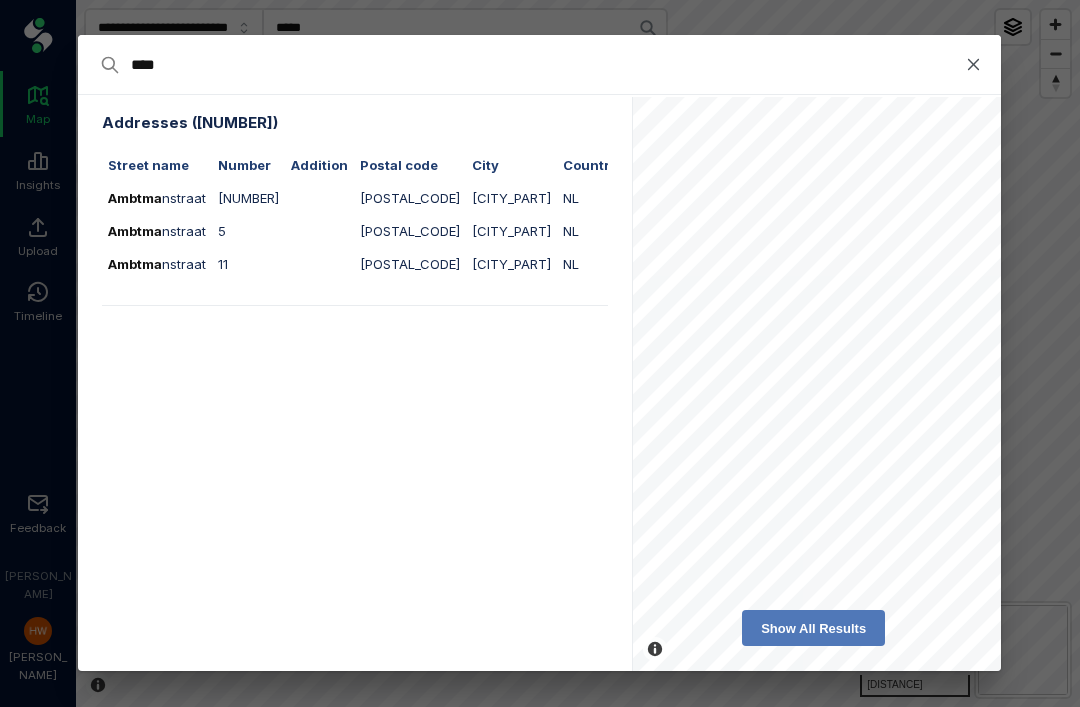 type on "****" 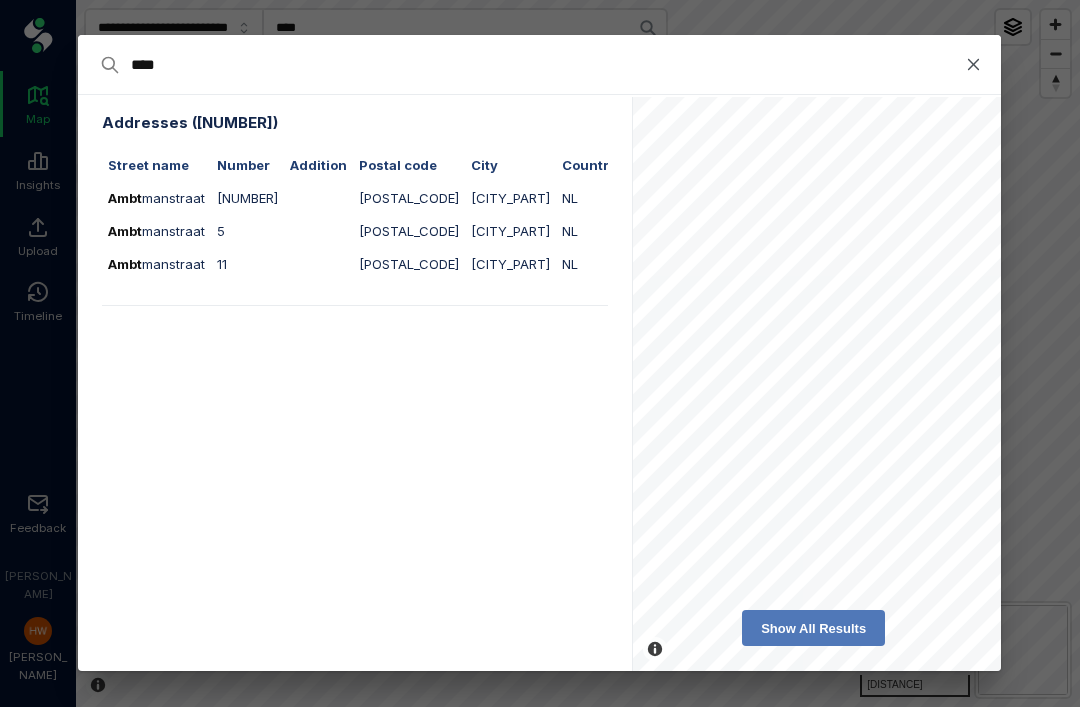 type on "***" 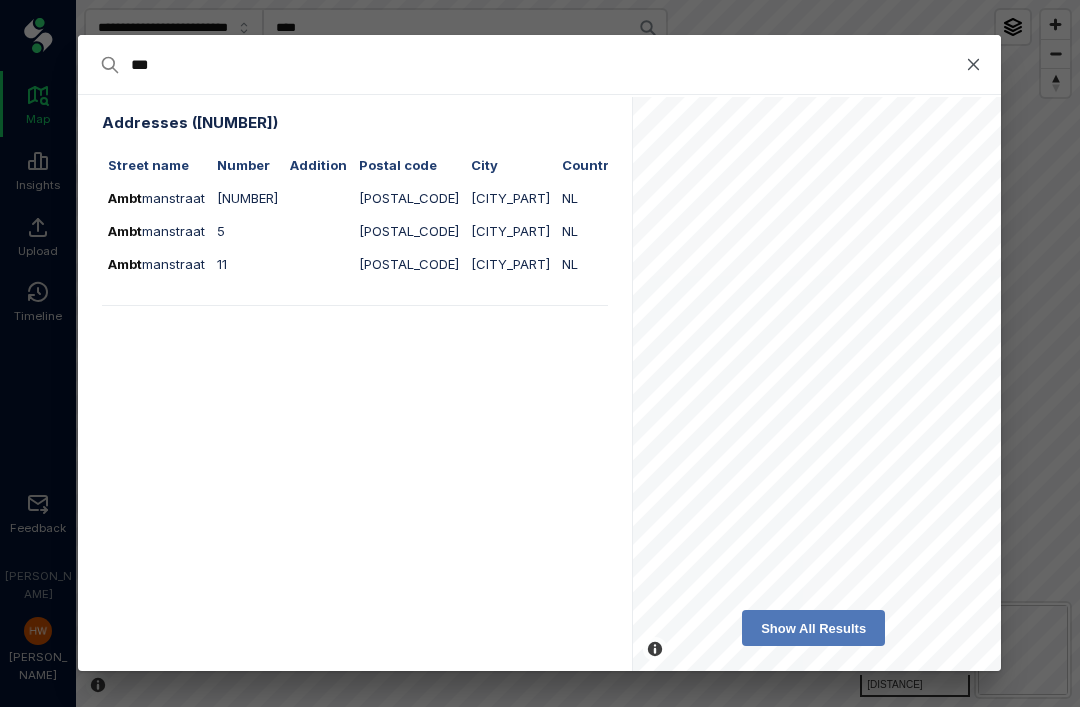 type on "***" 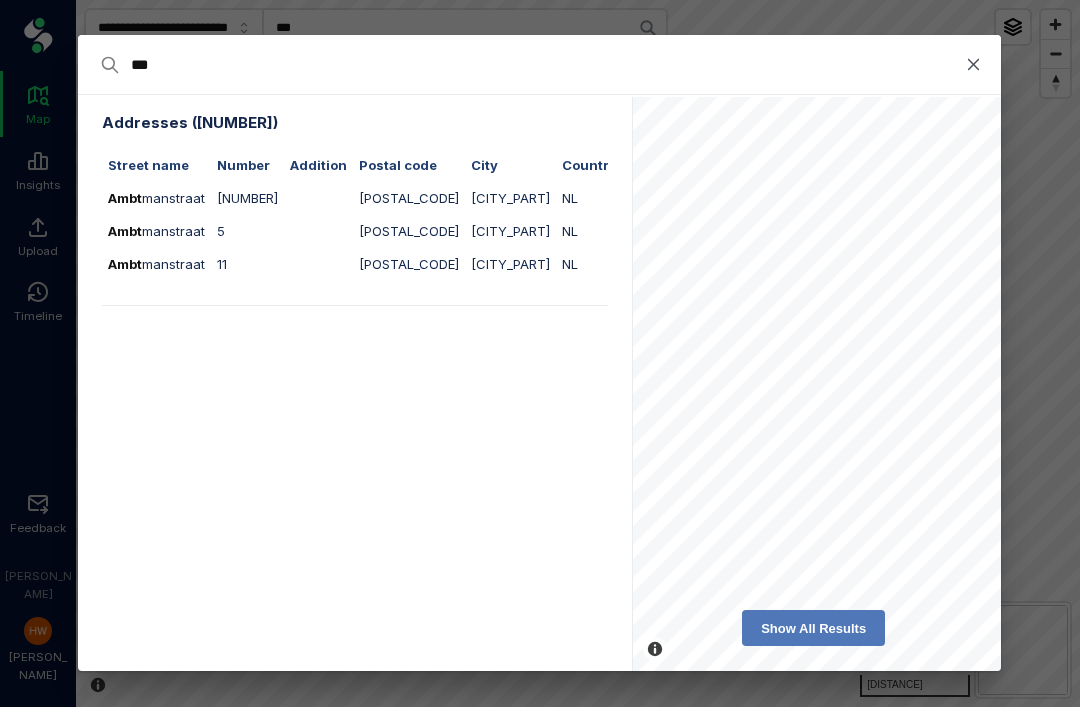 type on "**" 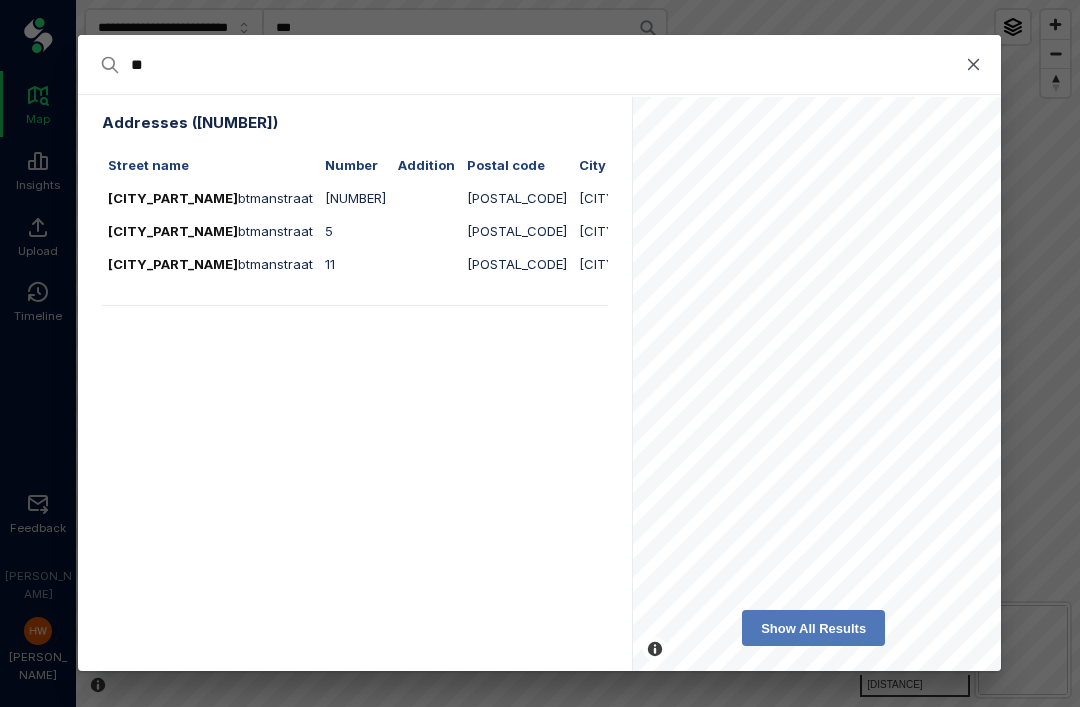 type on "**" 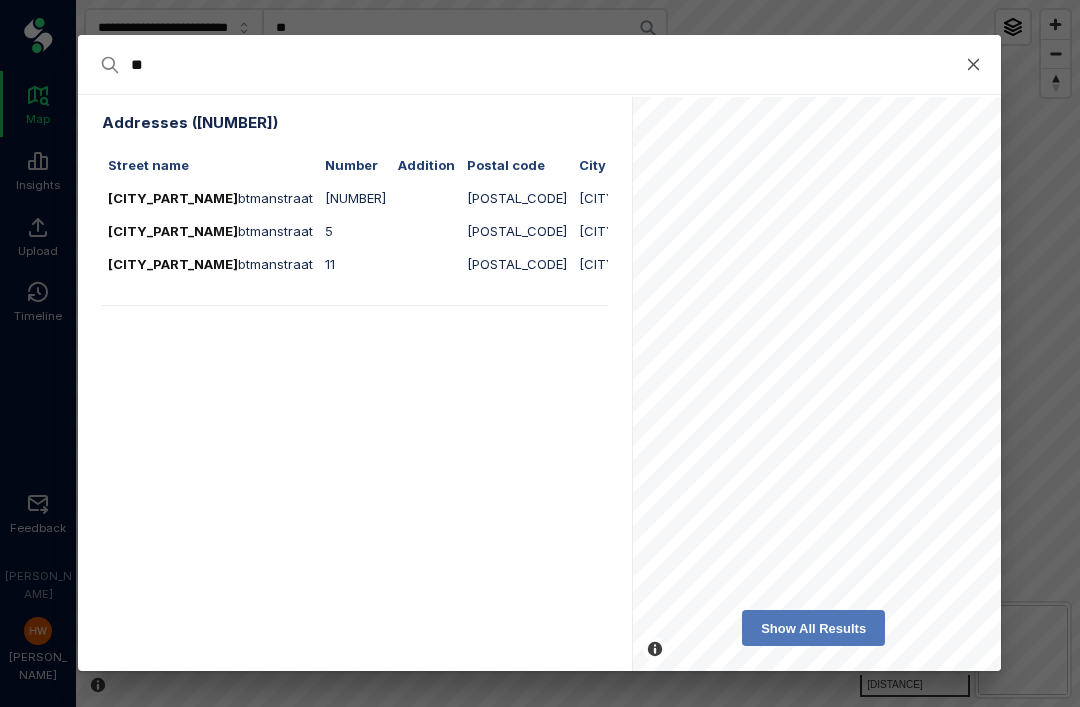 type on "*" 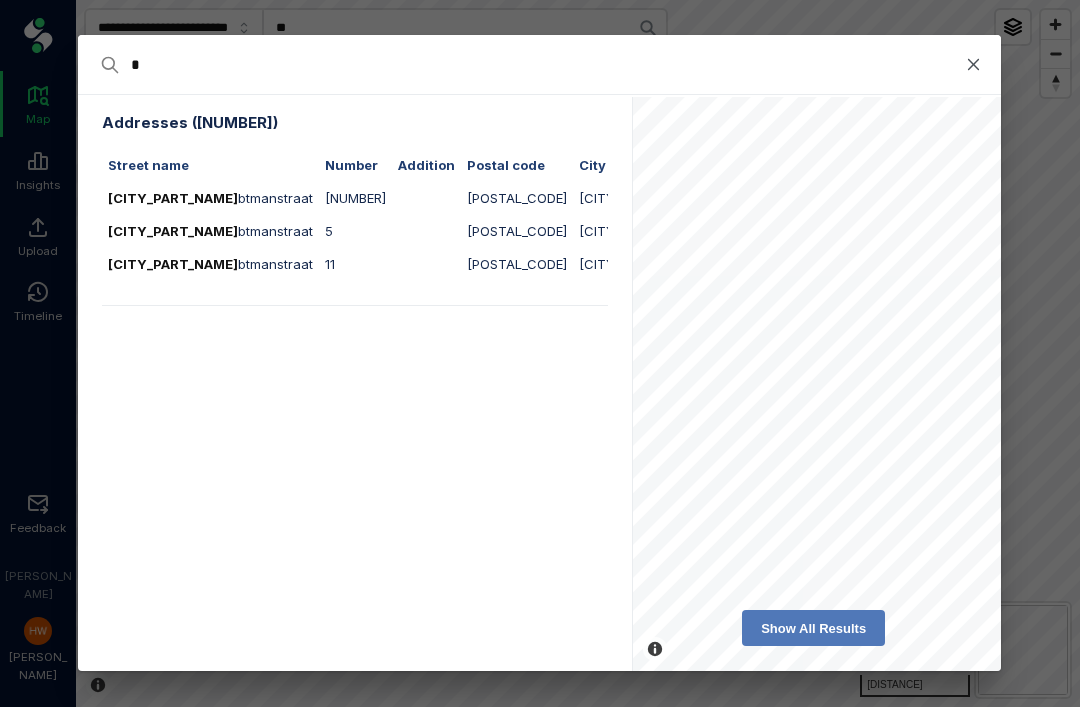 type on "*" 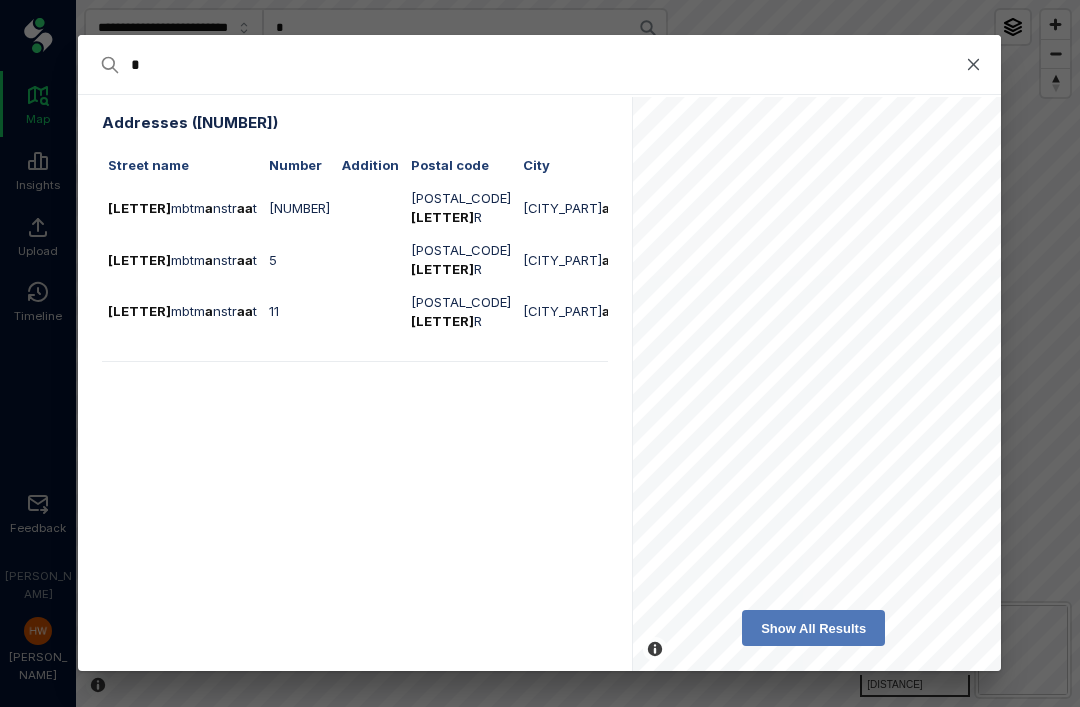 type 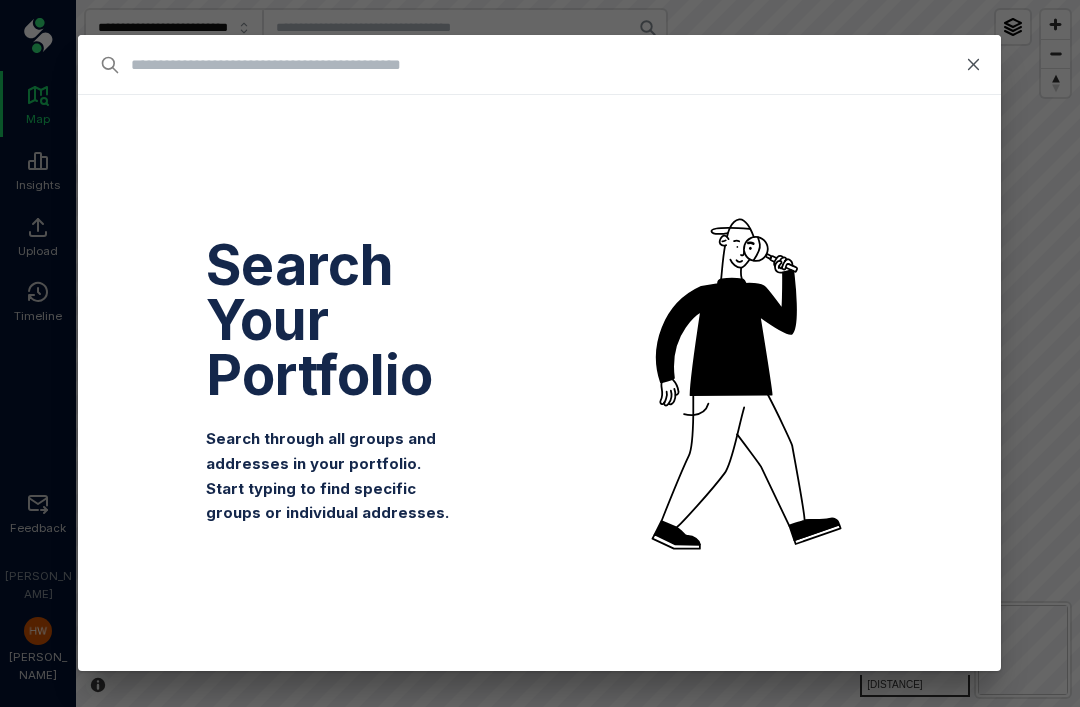 type on "*" 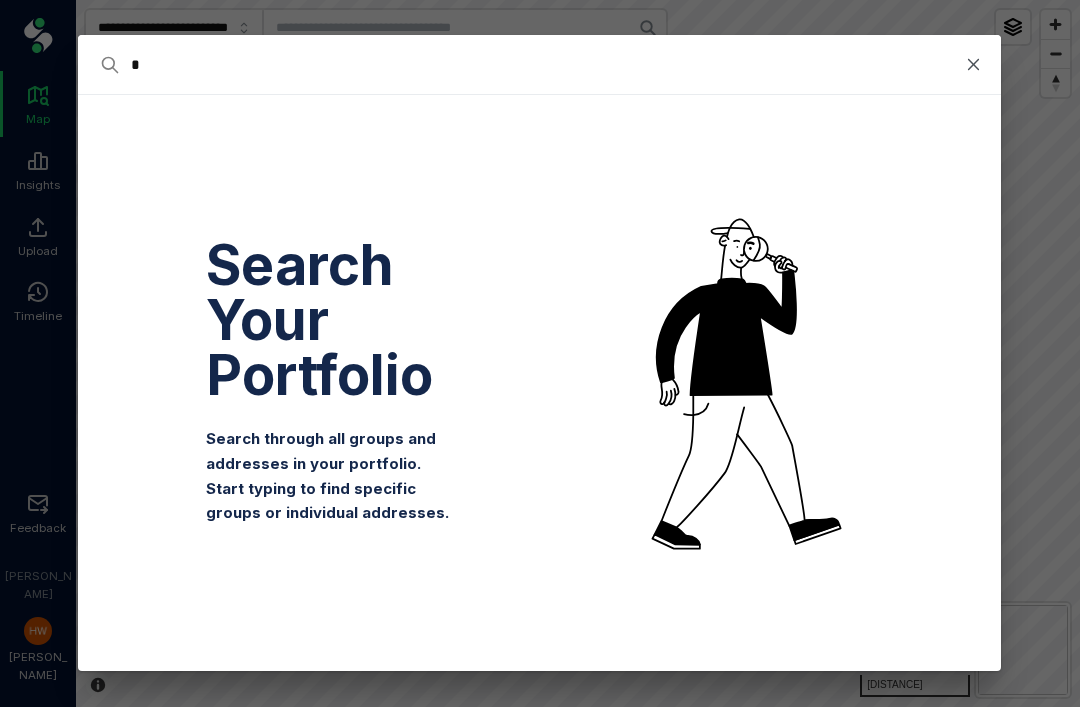 type on "*" 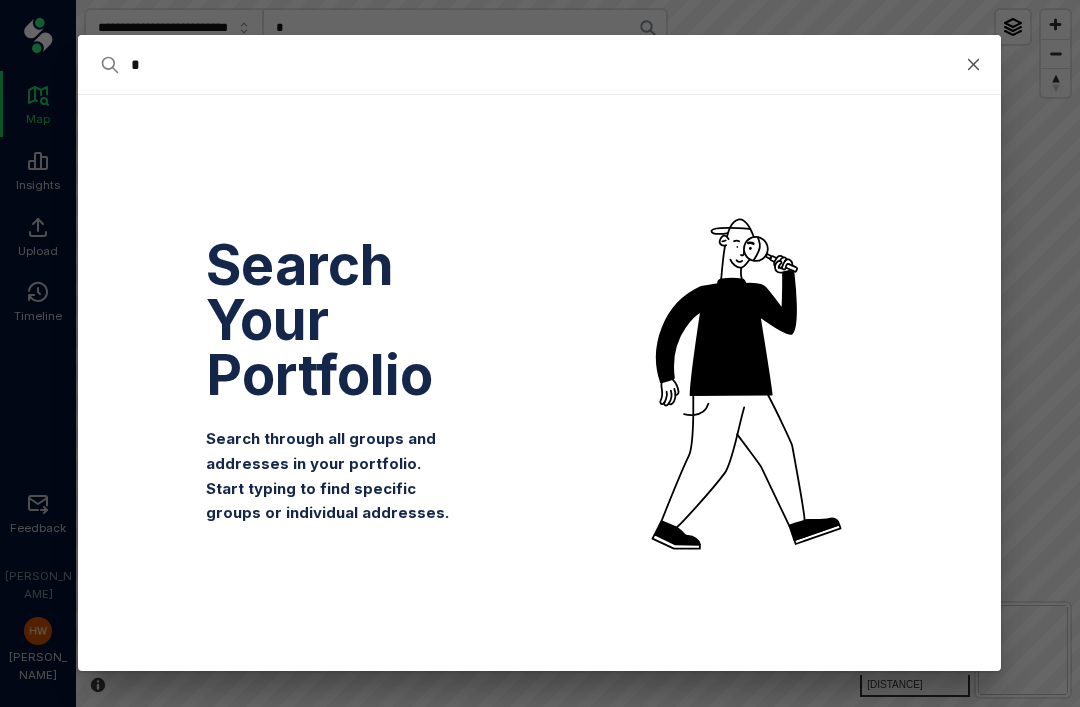 type on "**" 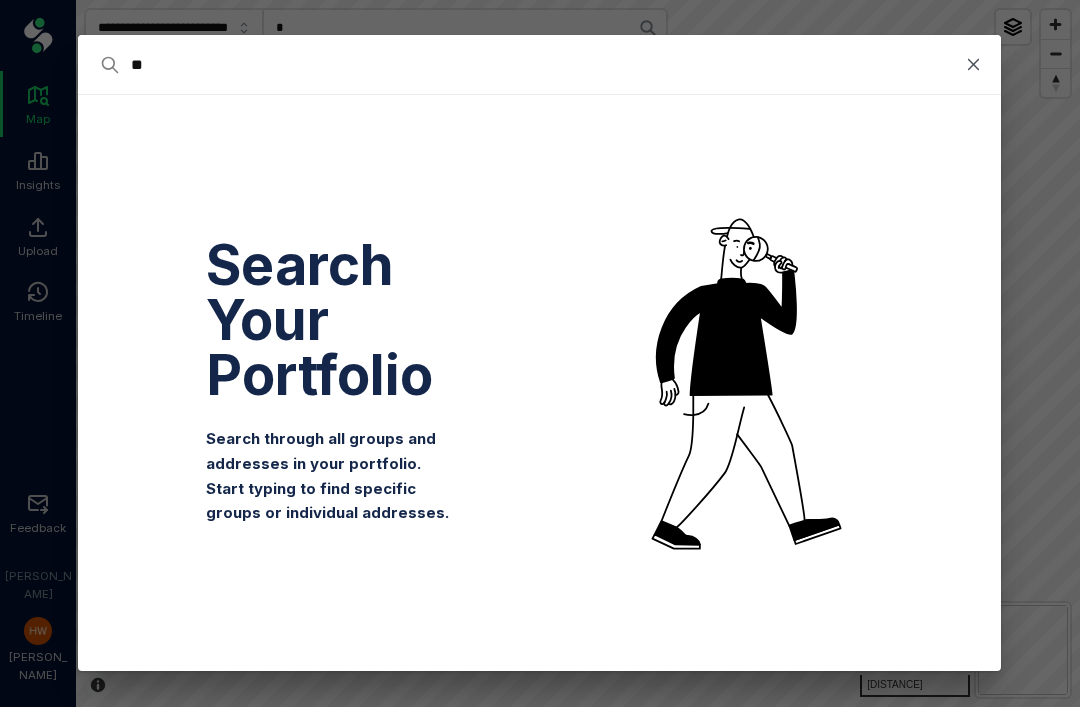 type on "**" 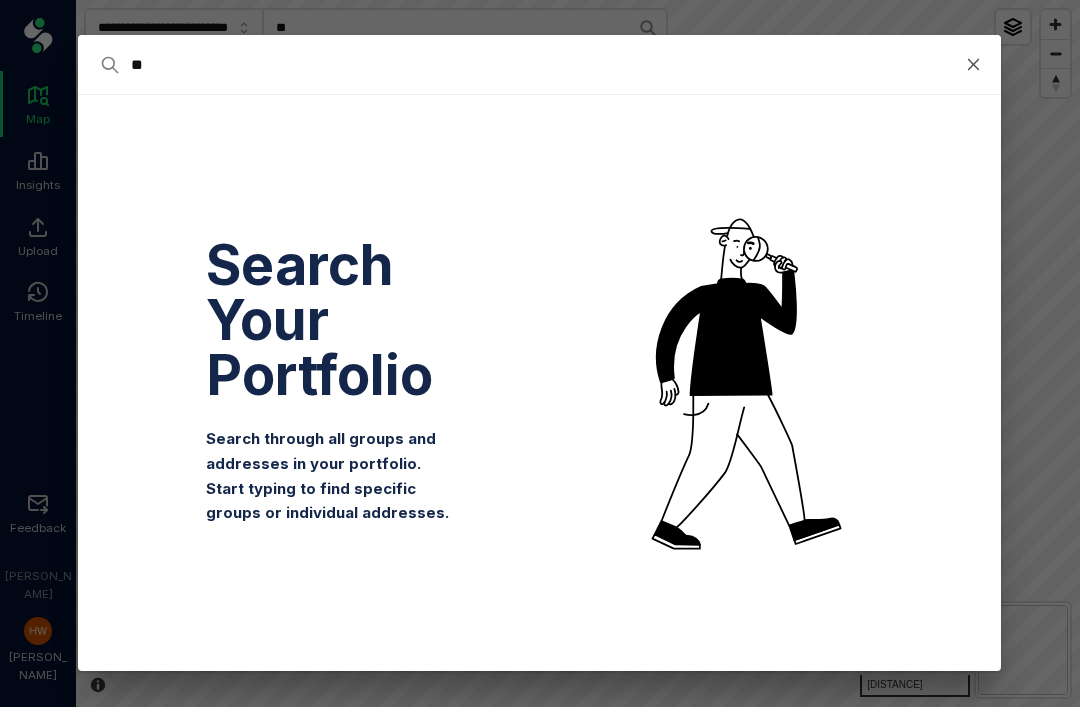 type on "***" 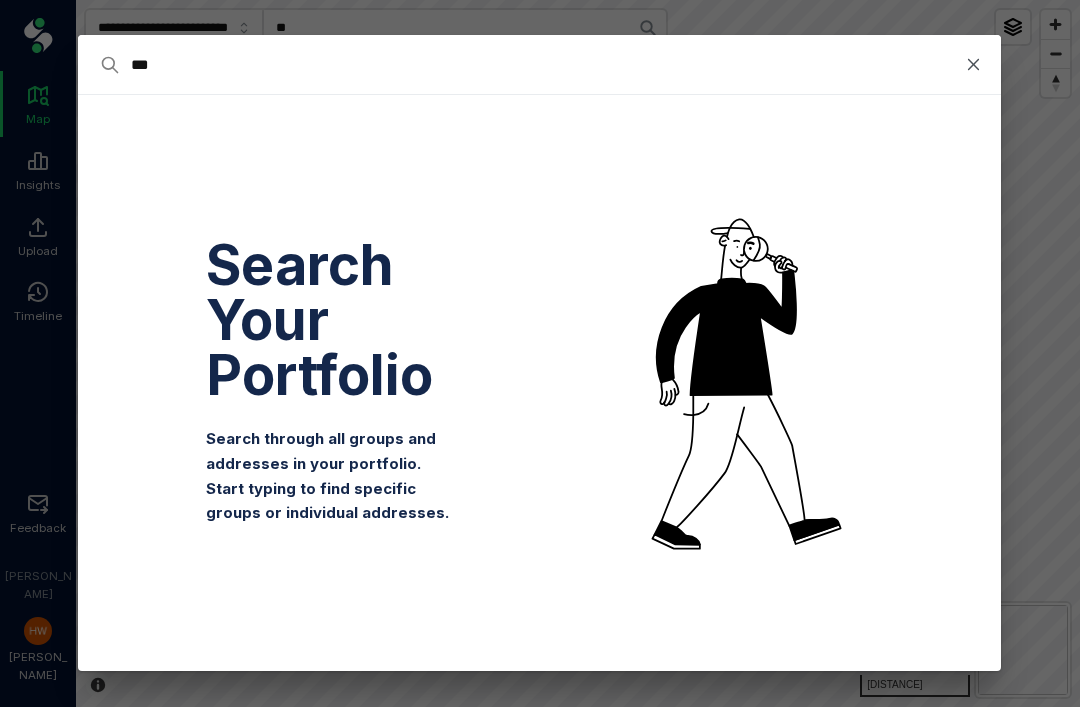 type on "***" 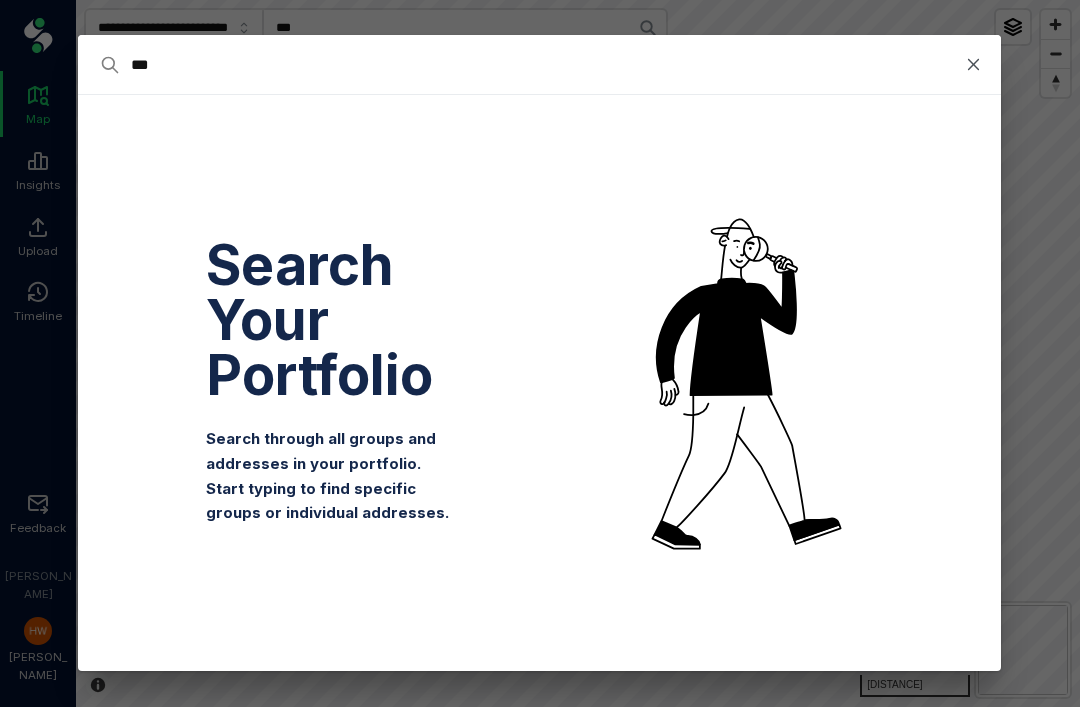 type on "****" 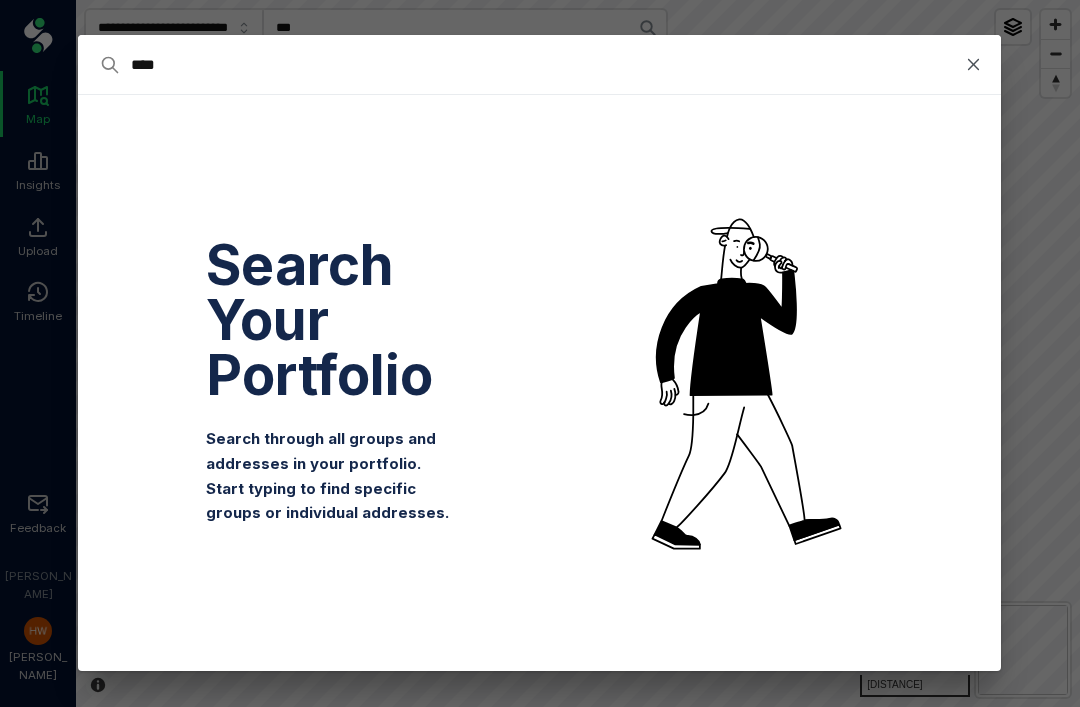 type on "****" 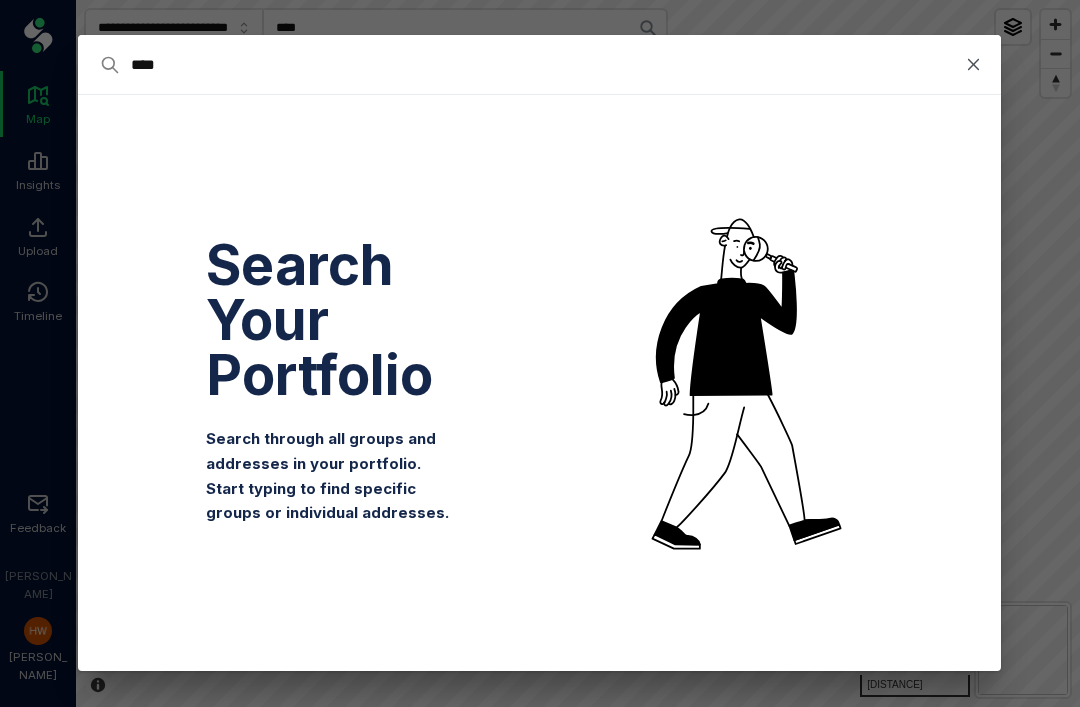 type on "*****" 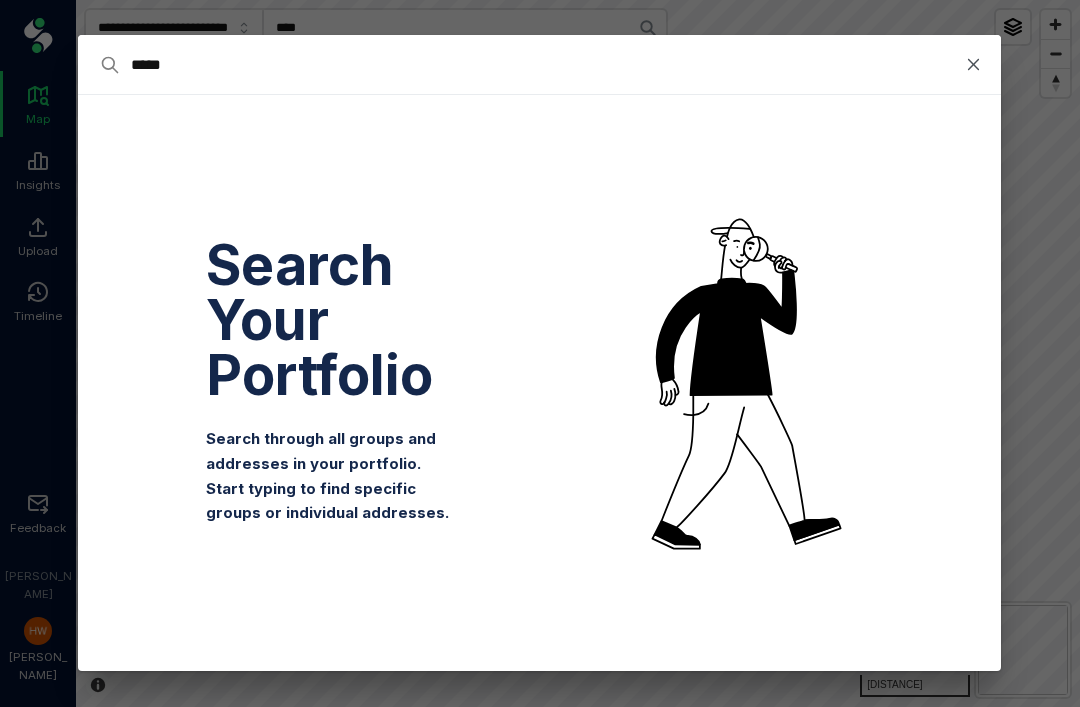 type on "*****" 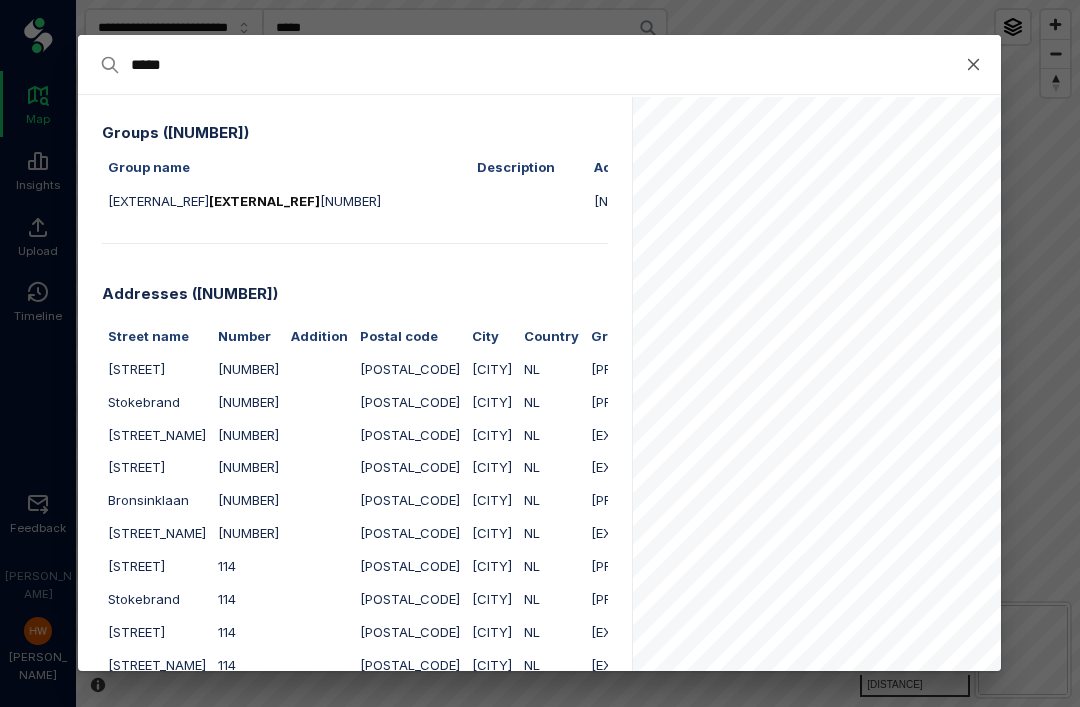 type on "******" 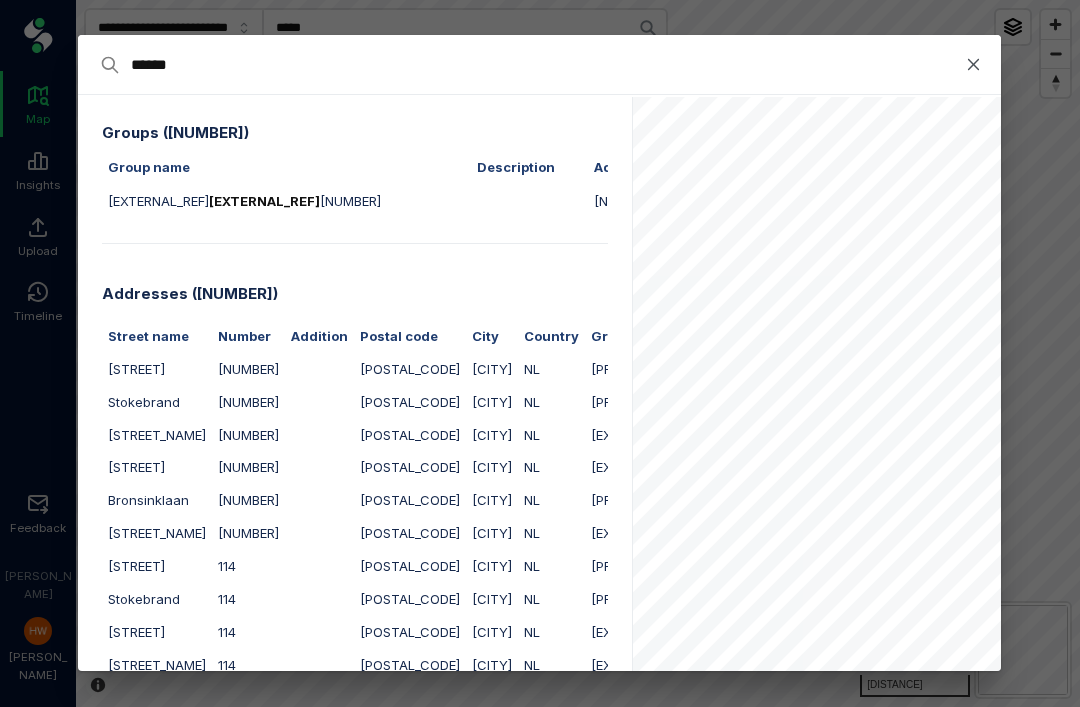 type on "******" 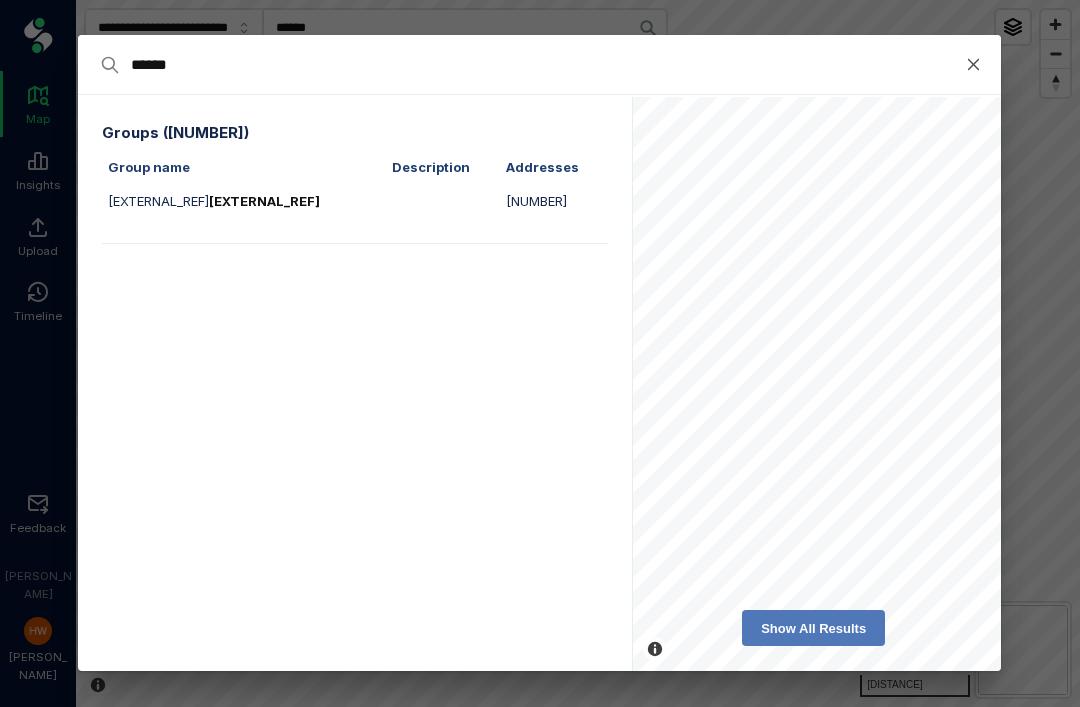 type on "******" 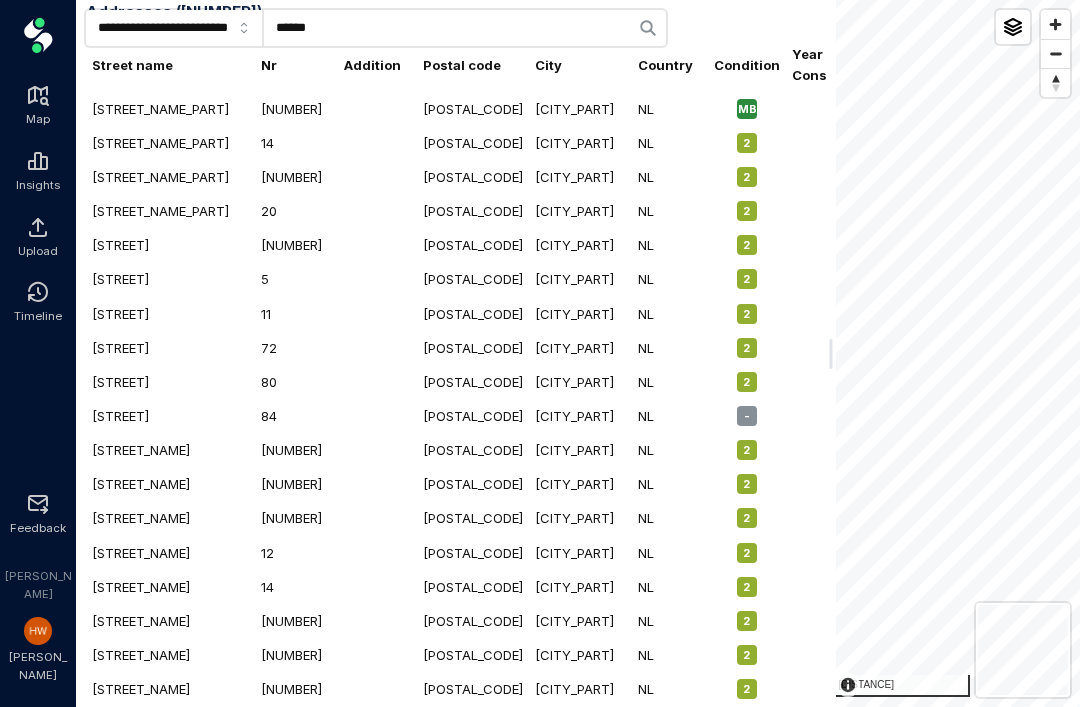 scroll, scrollTop: 751, scrollLeft: 0, axis: vertical 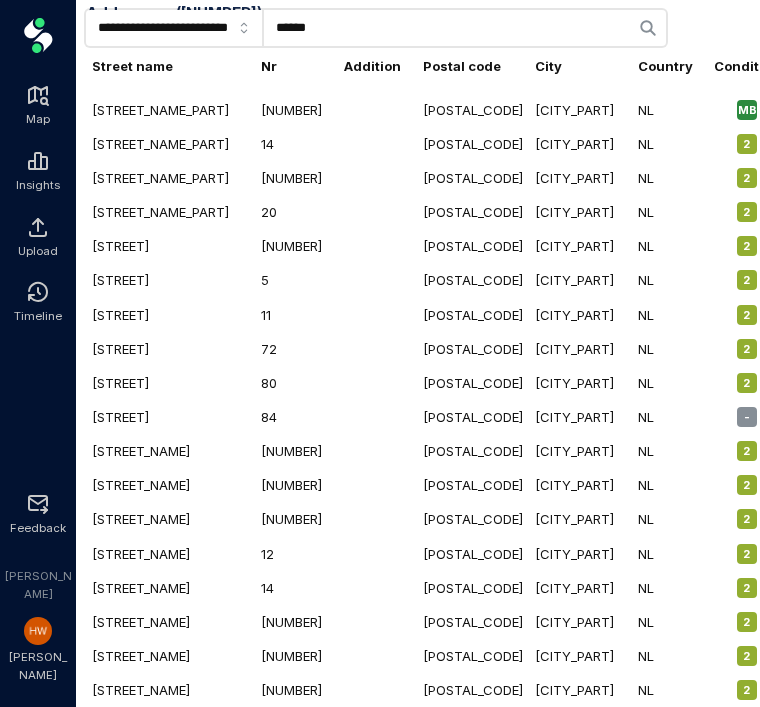 click on "[POSTAL_CODE]" at bounding box center [473, 349] 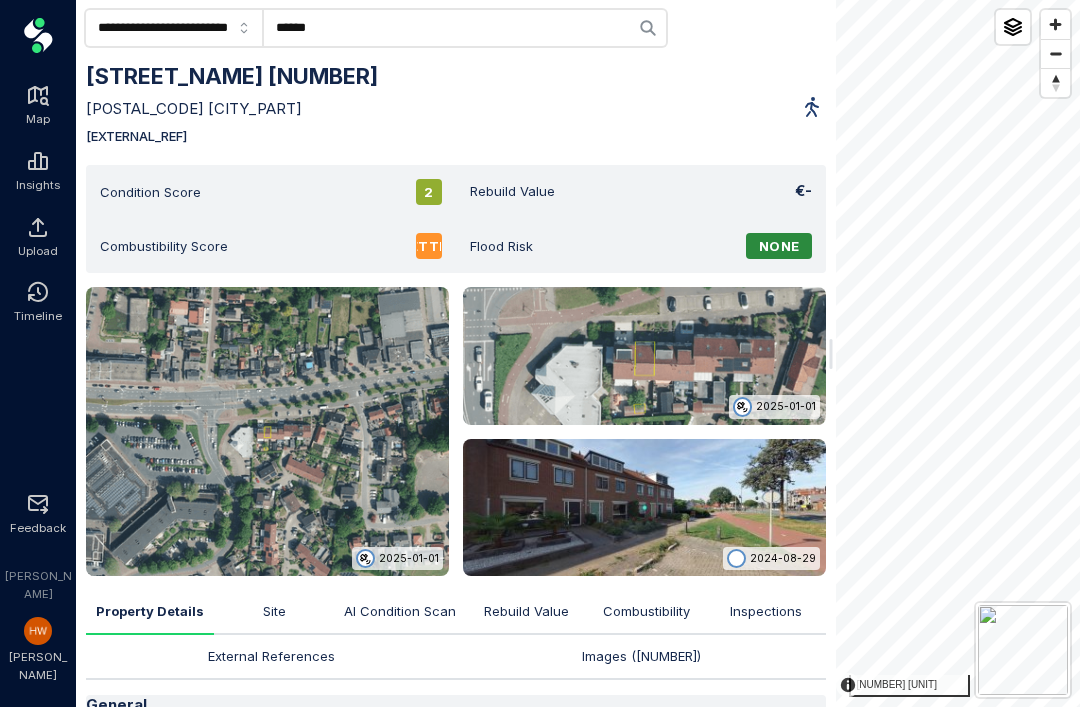 scroll, scrollTop: 0, scrollLeft: 0, axis: both 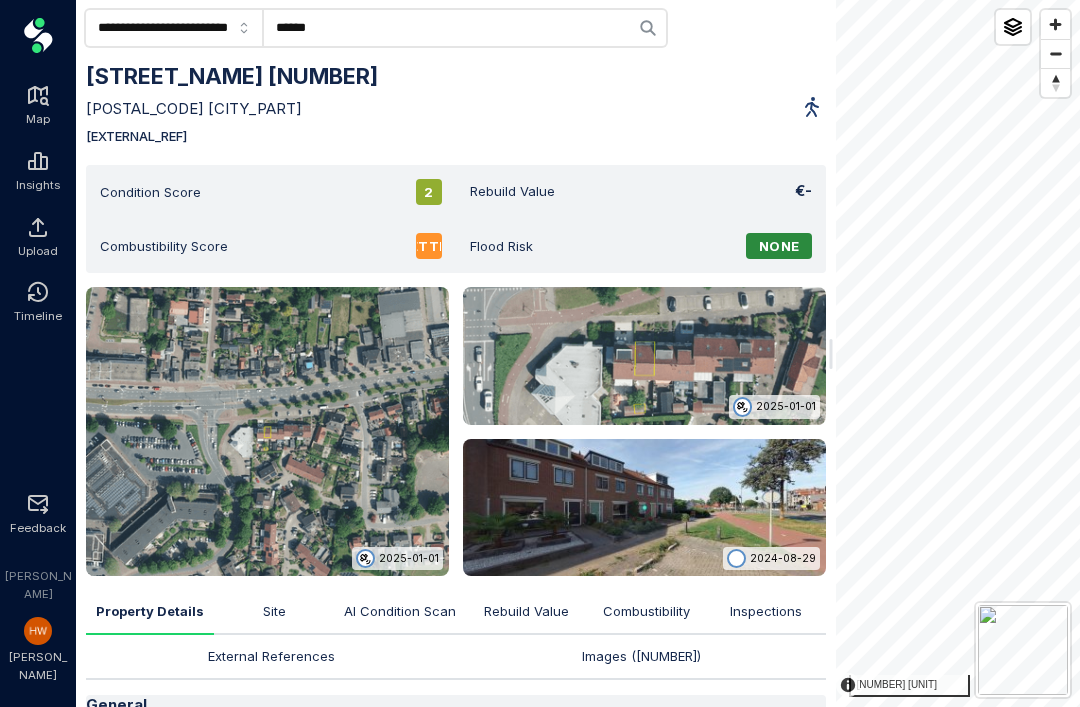 click on "******" 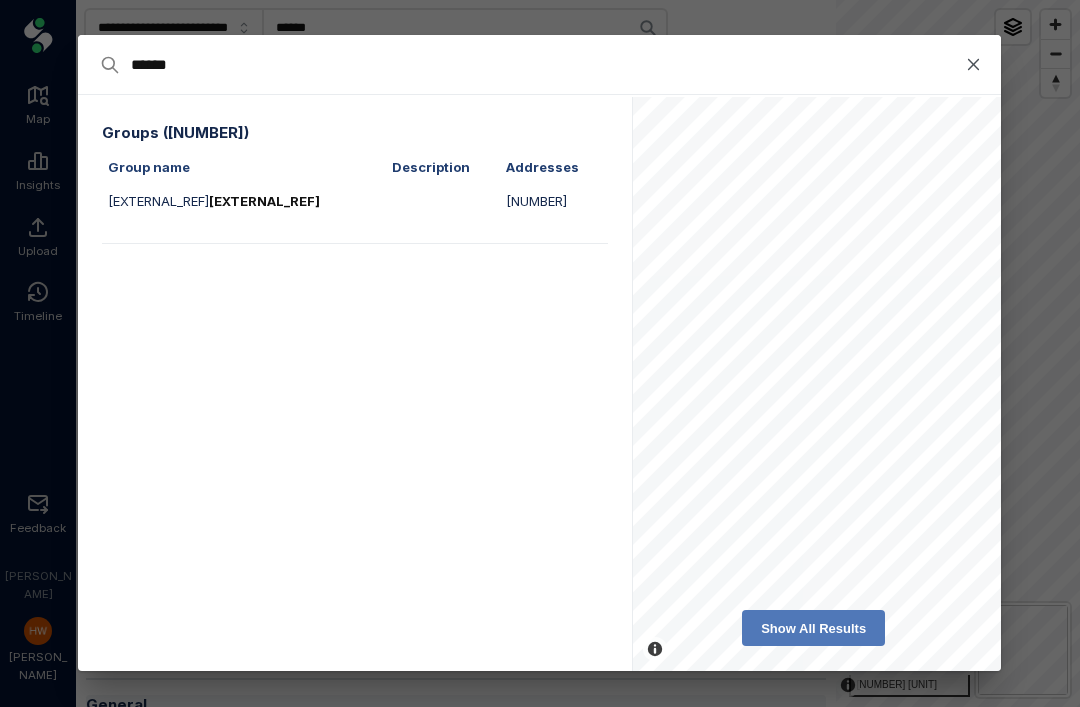 click on "[EXTERNAL_REF]" at bounding box center (264, 201) 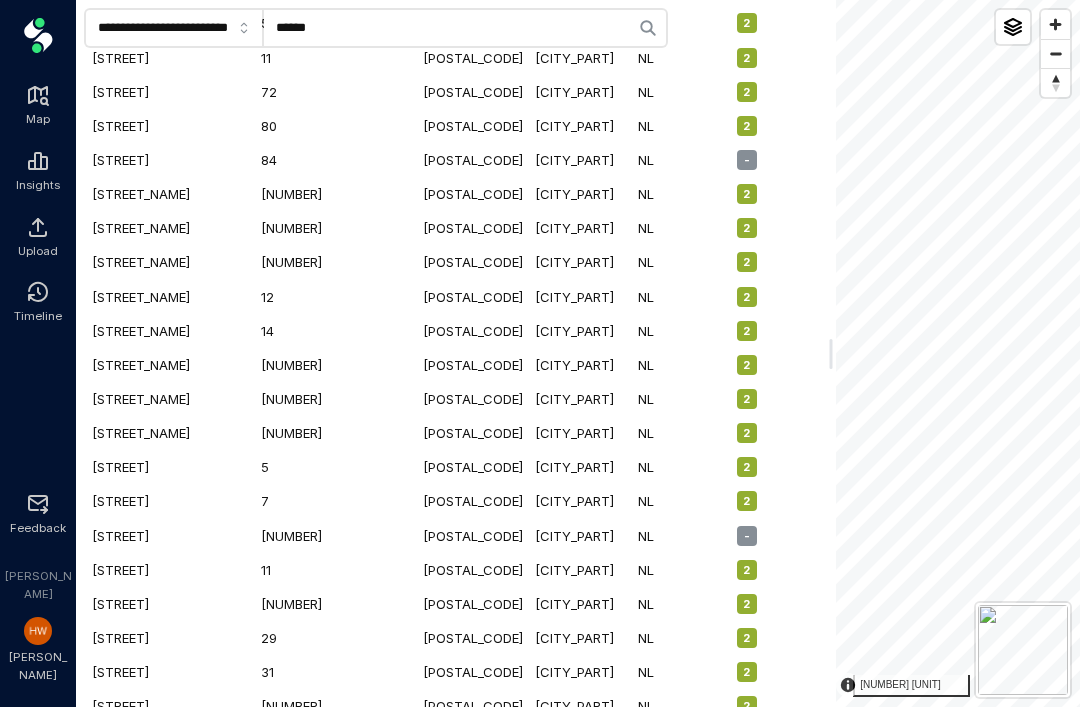 scroll, scrollTop: 1009, scrollLeft: 0, axis: vertical 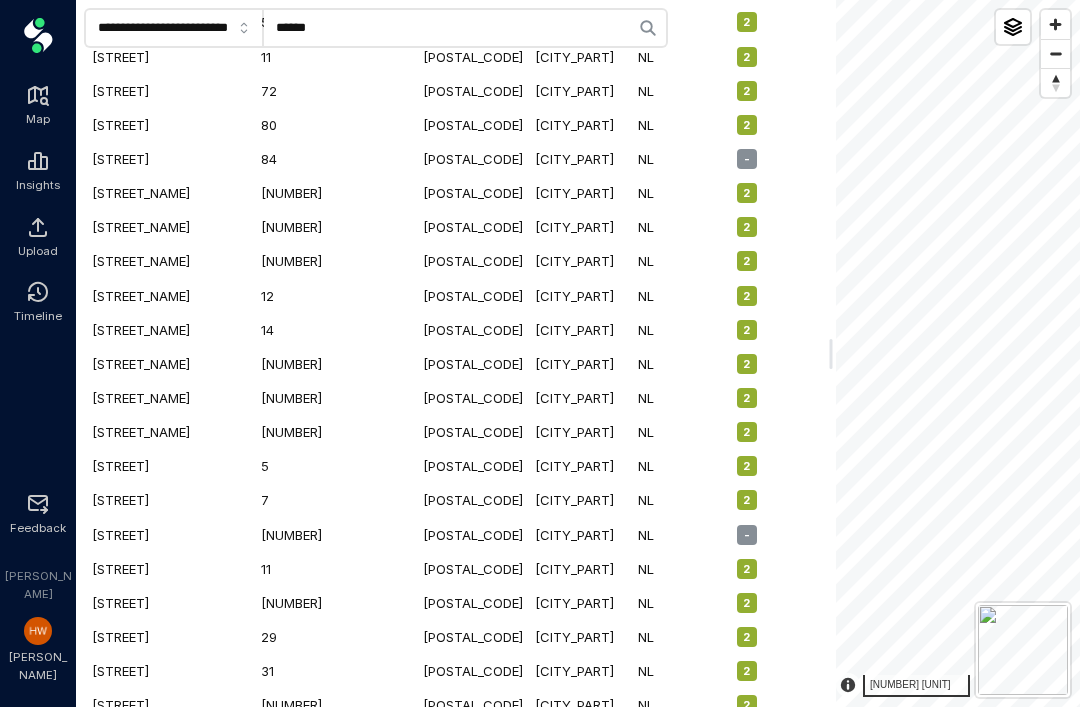click 